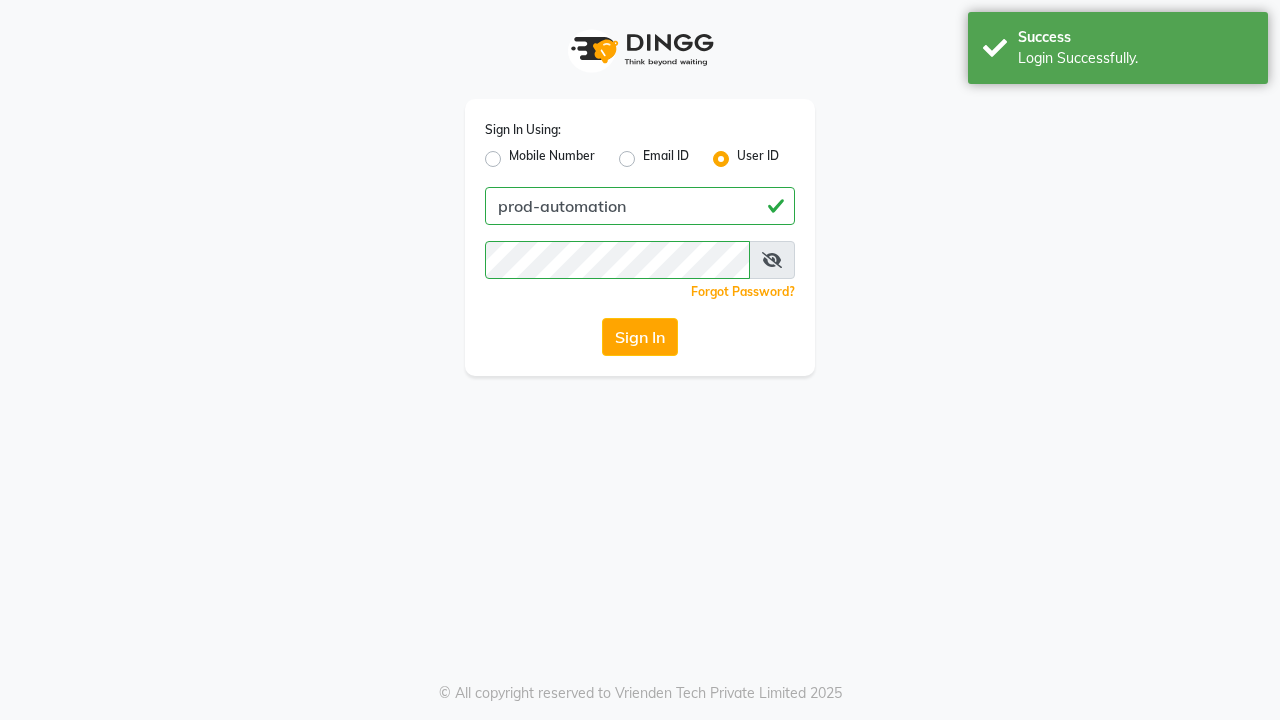 scroll, scrollTop: 0, scrollLeft: 0, axis: both 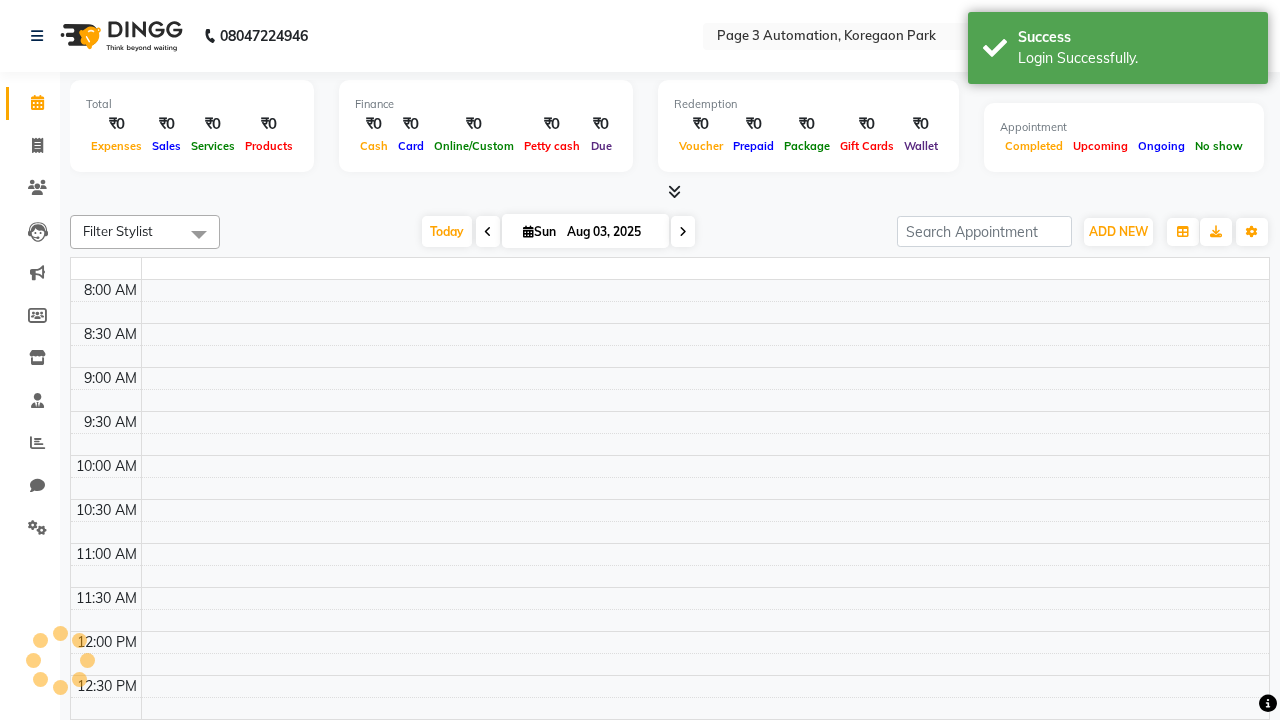 select on "en" 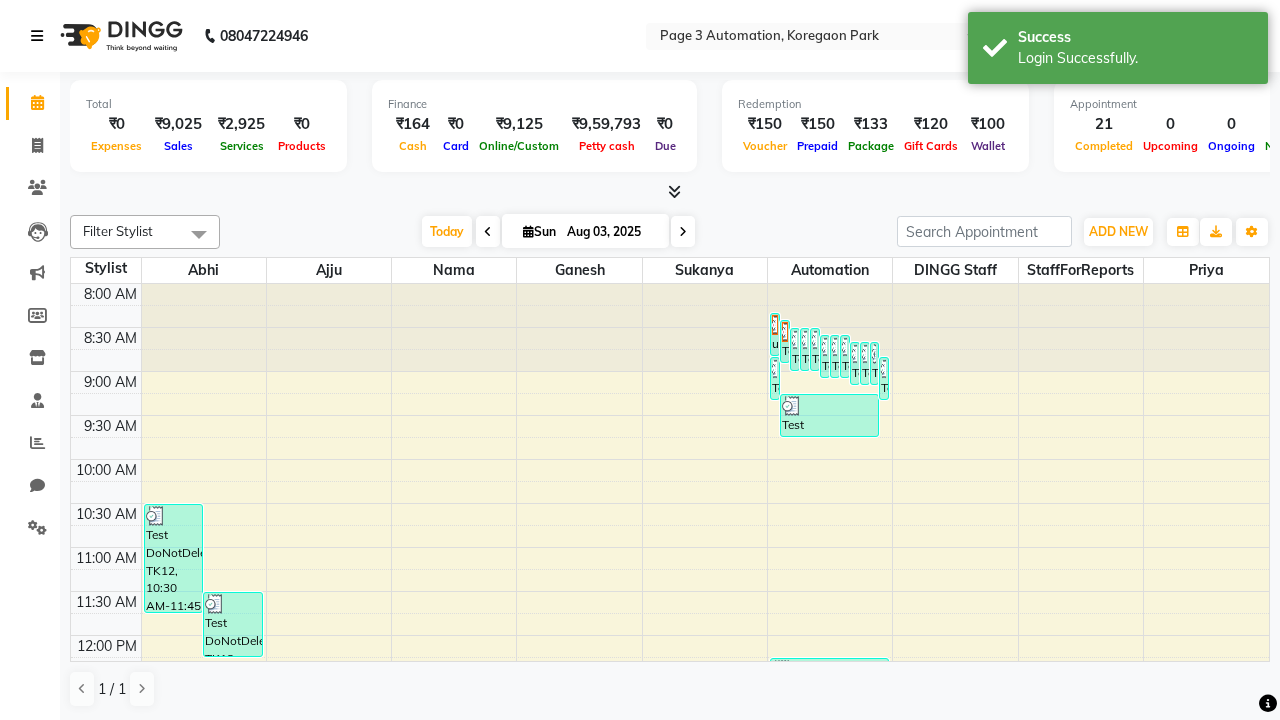 click at bounding box center (37, 36) 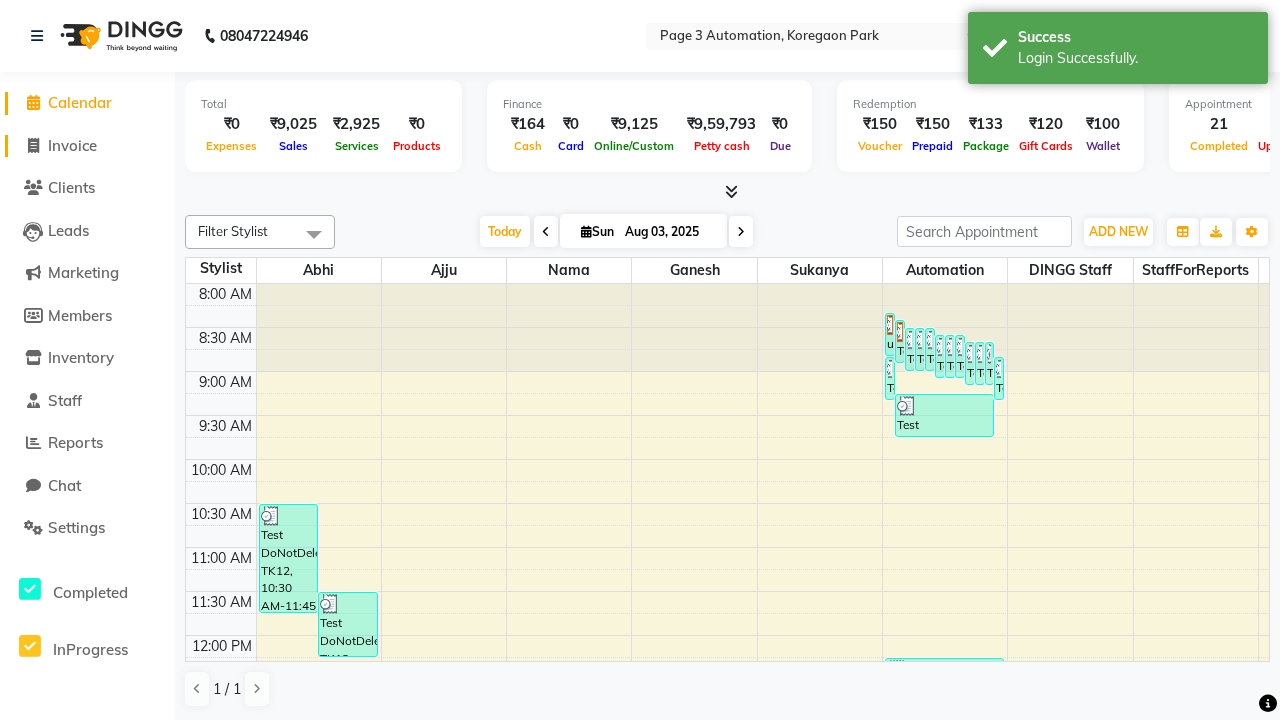 click on "Invoice" 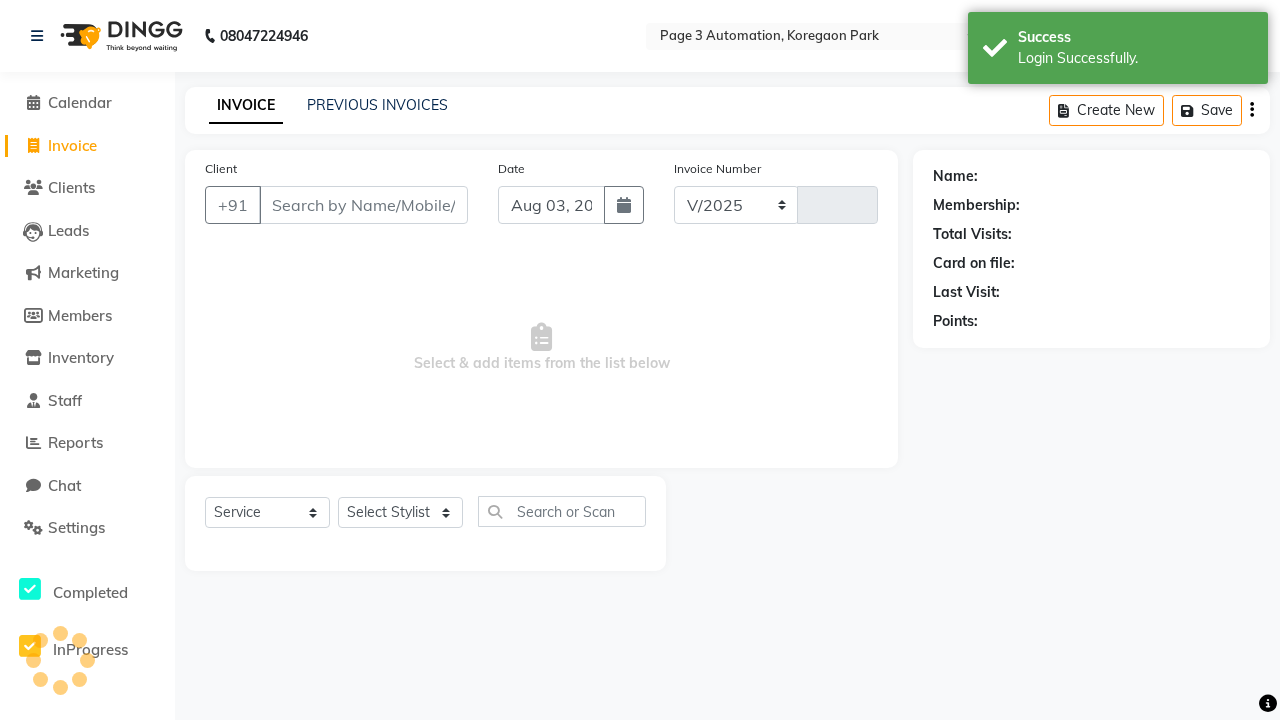 select on "2774" 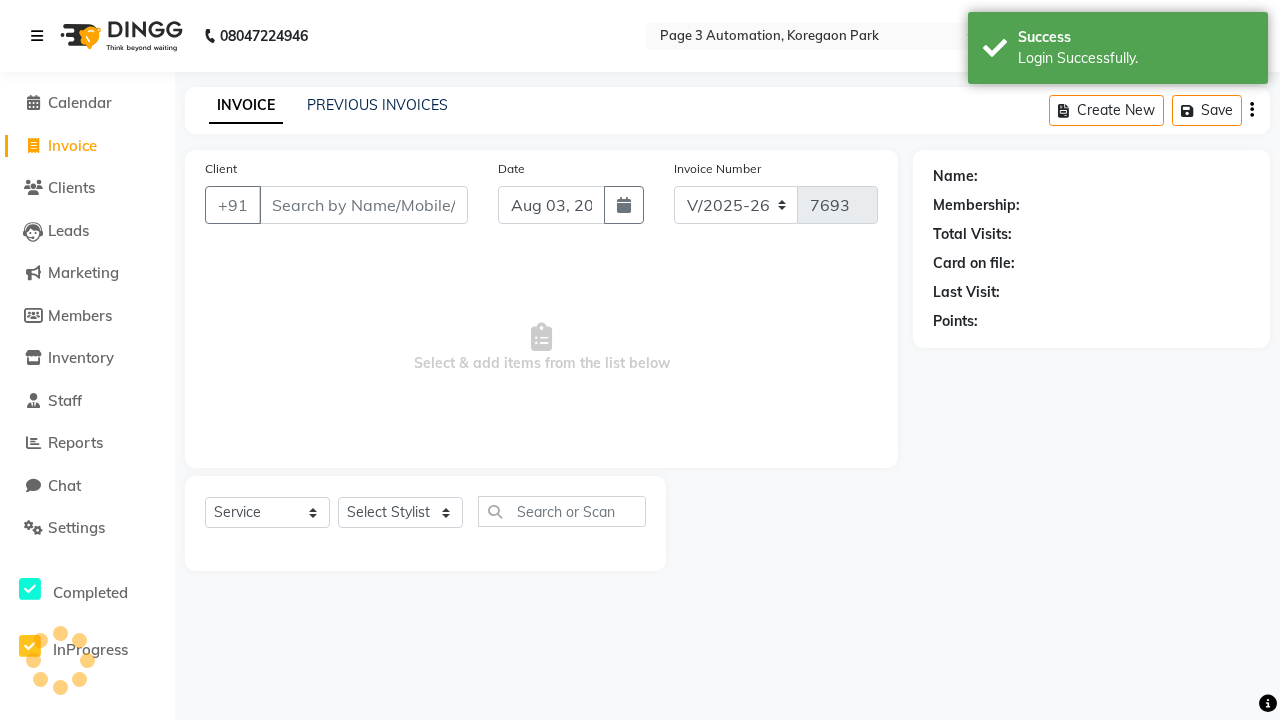 click at bounding box center [37, 36] 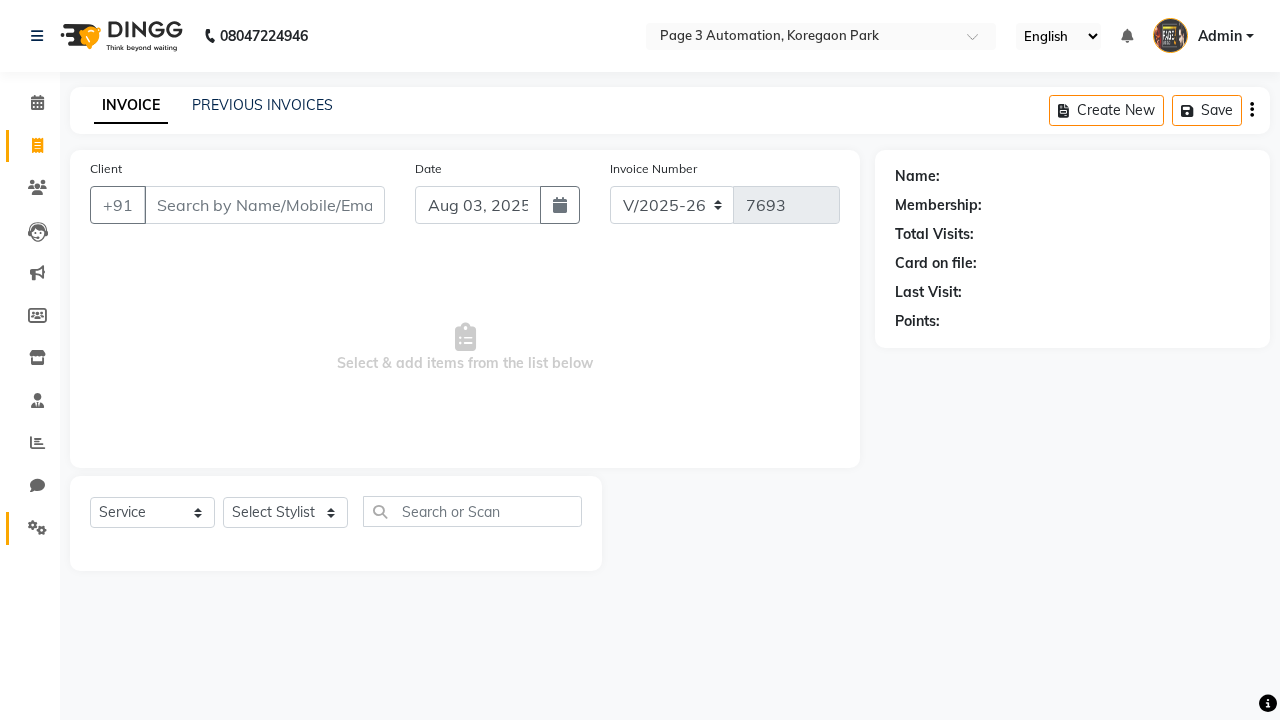 click 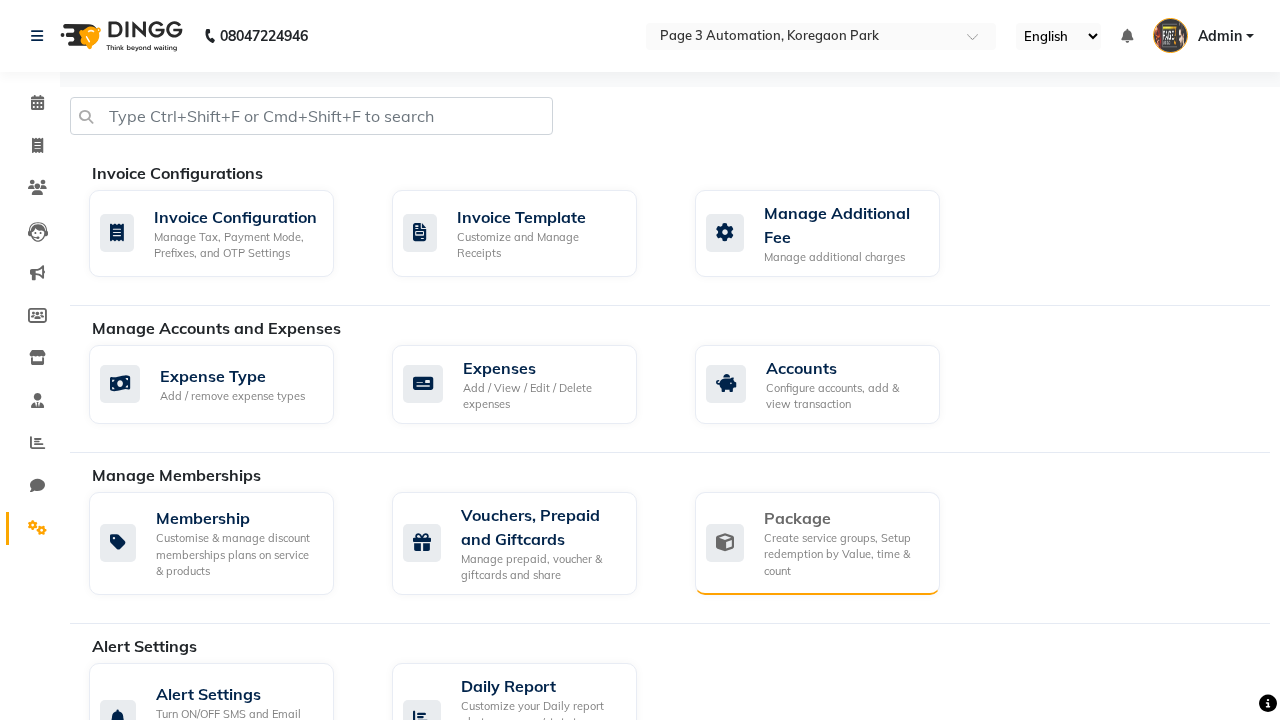 click on "Package" 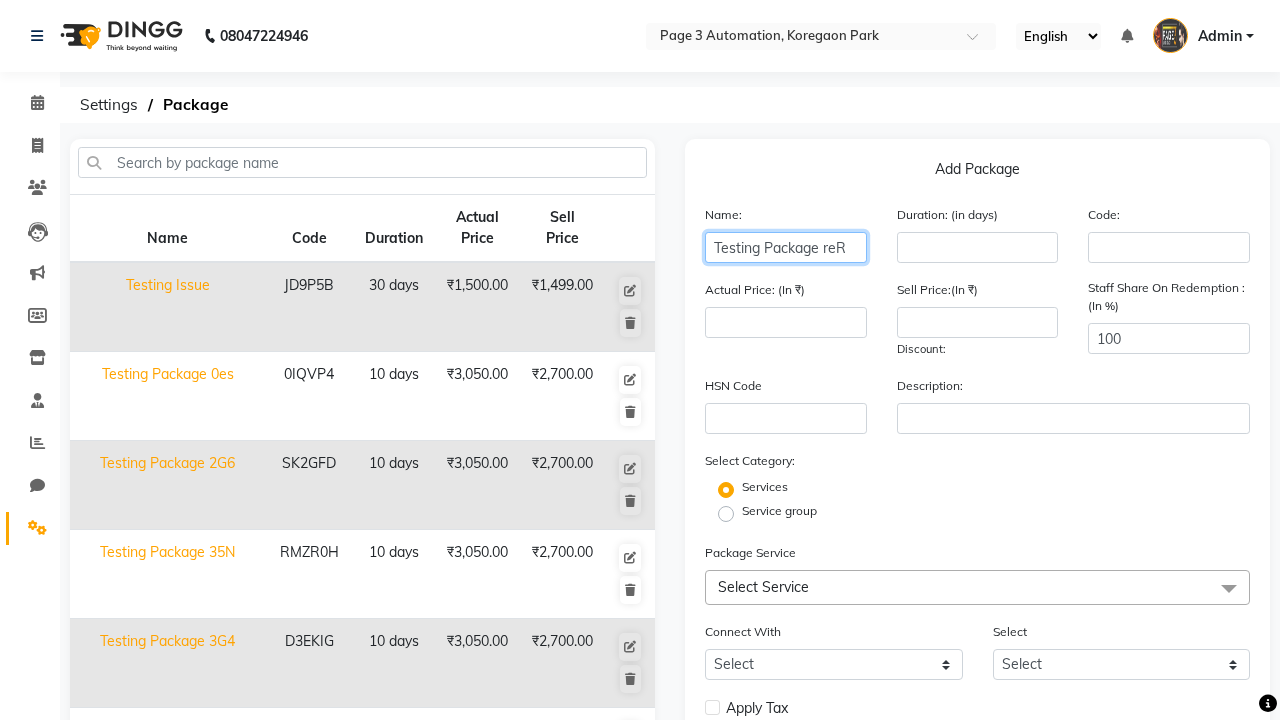 type on "Testing Package reR" 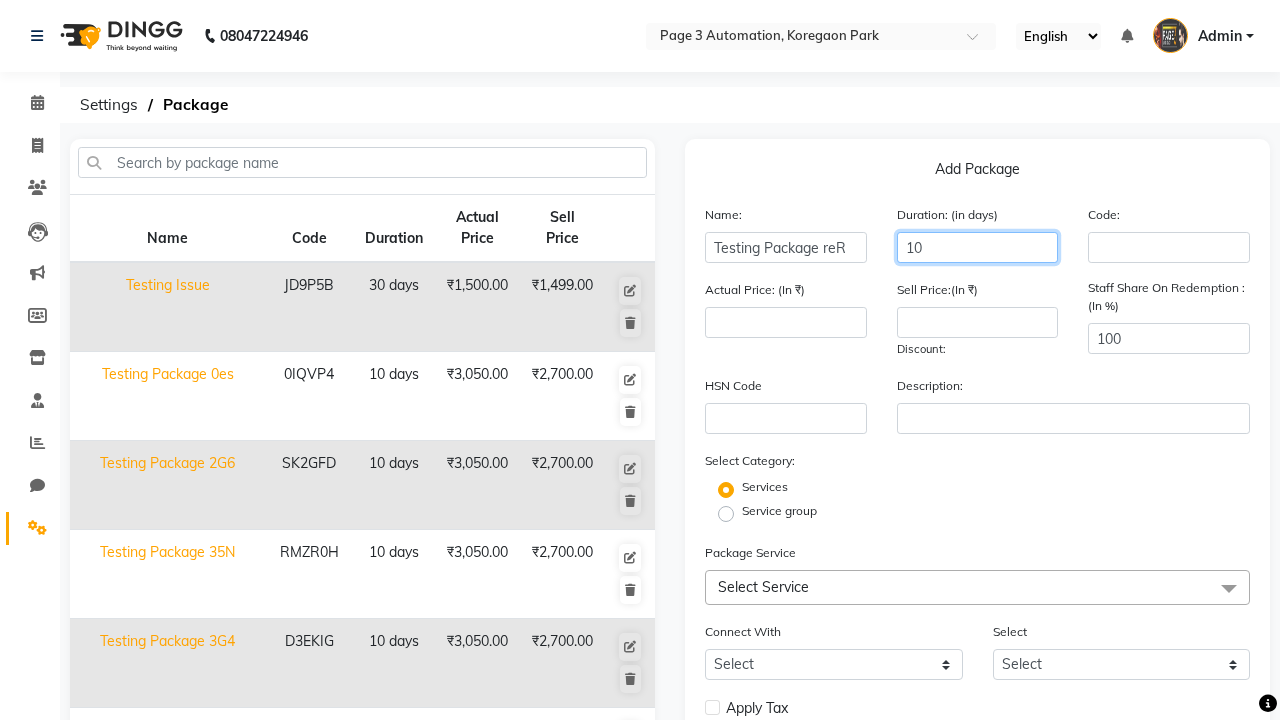 type on "10" 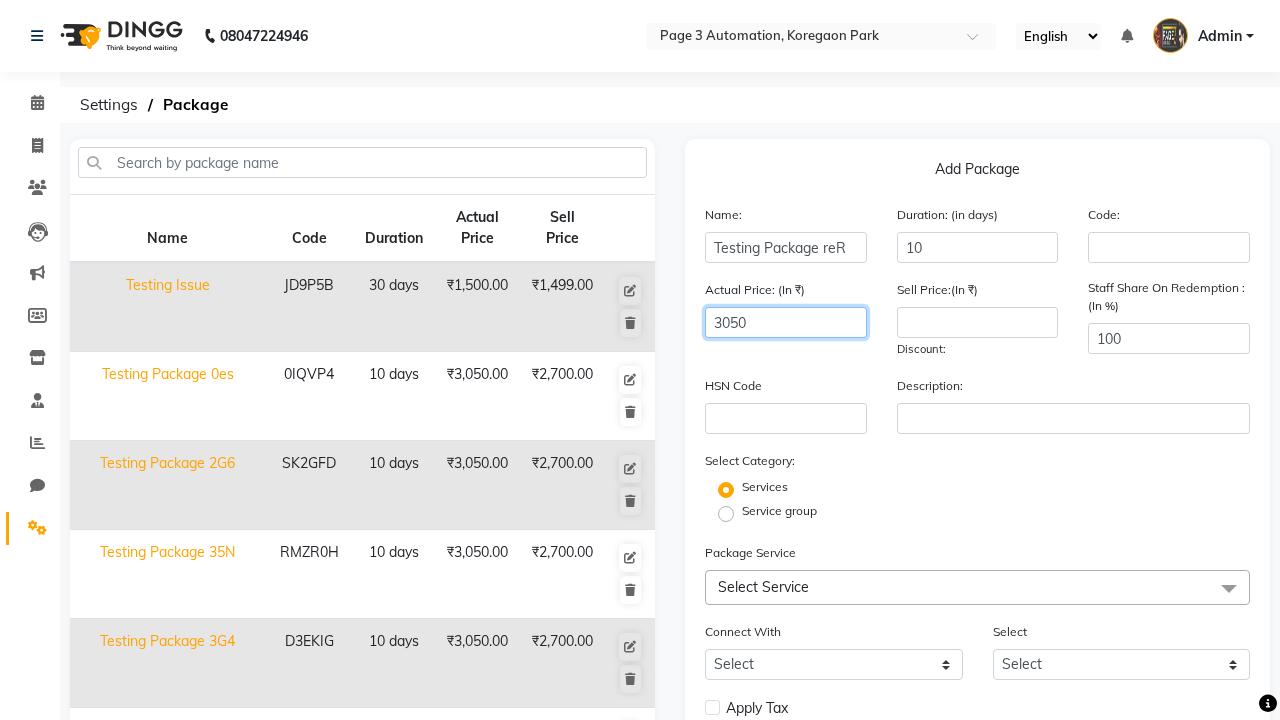 type on "3050" 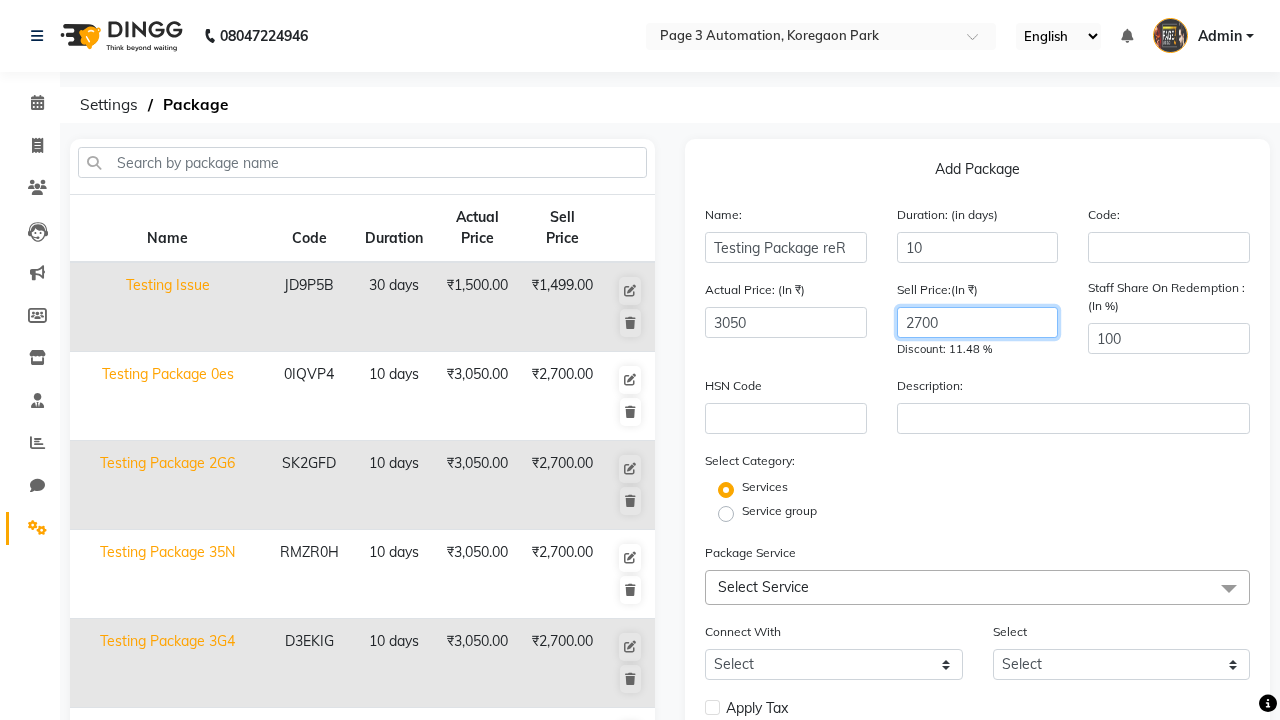 type on "2700" 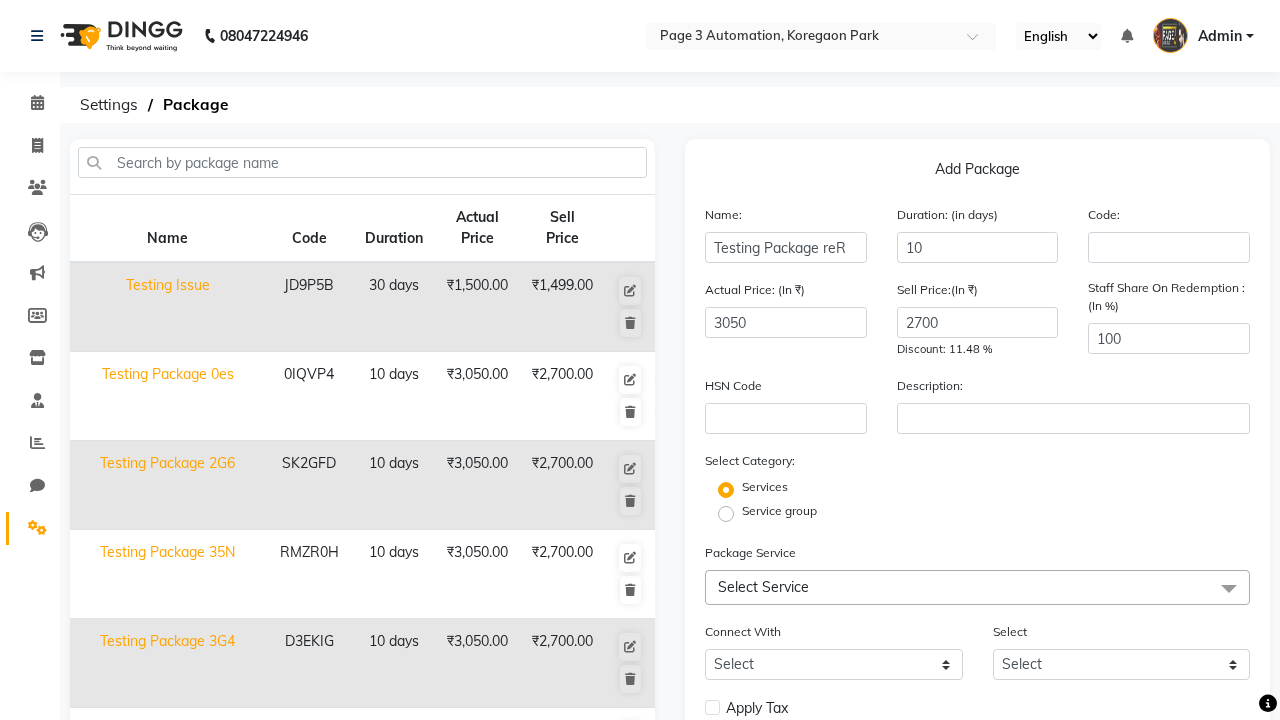 click on "Service group" 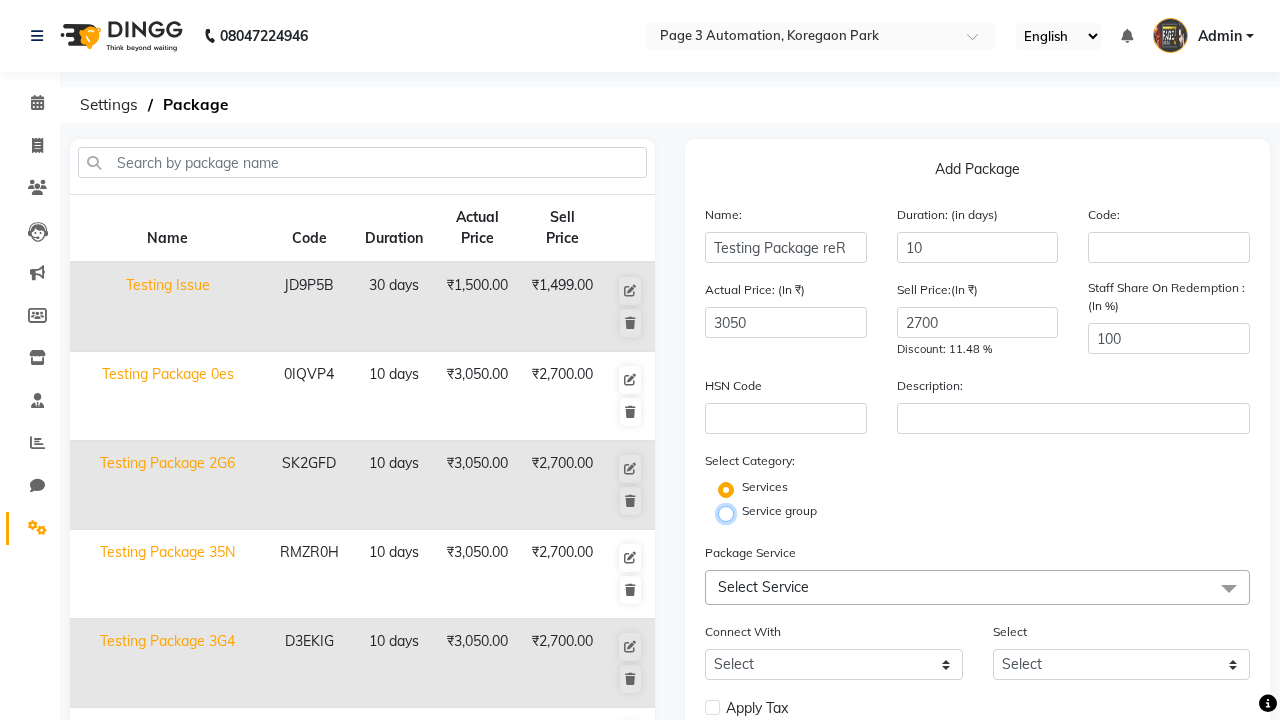 click on "Service group" at bounding box center [732, 512] 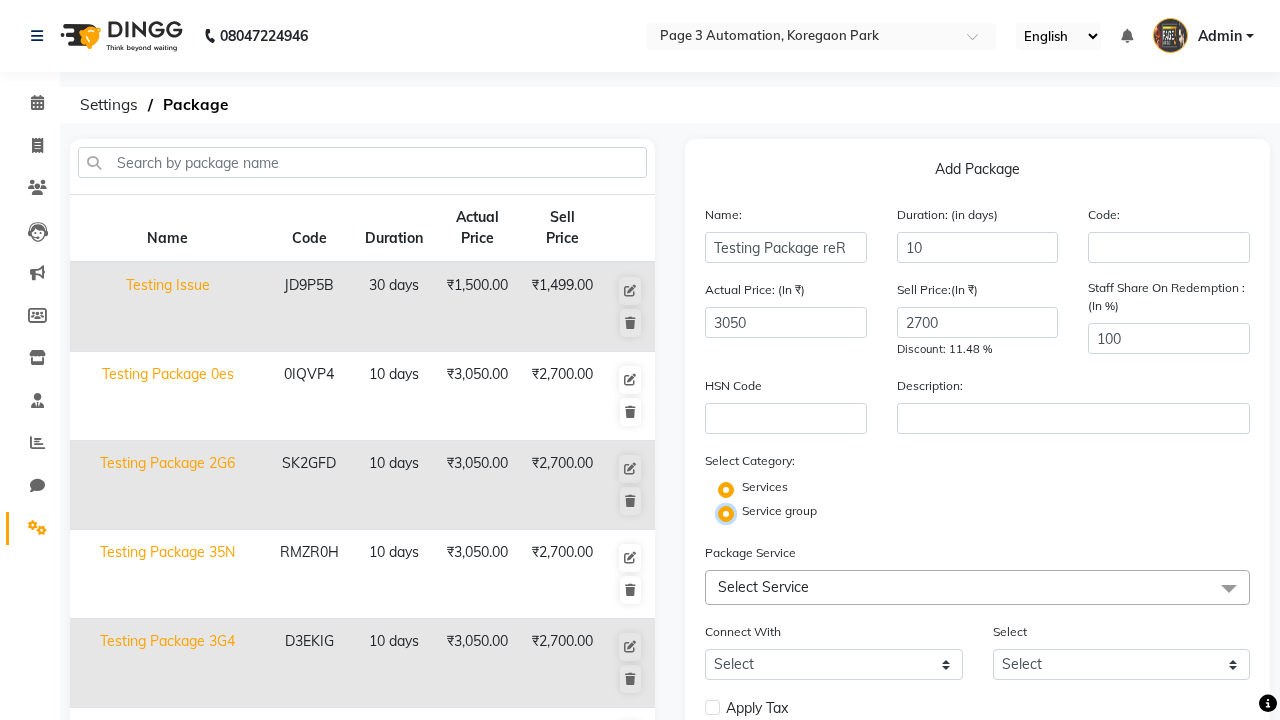 radio on "false" 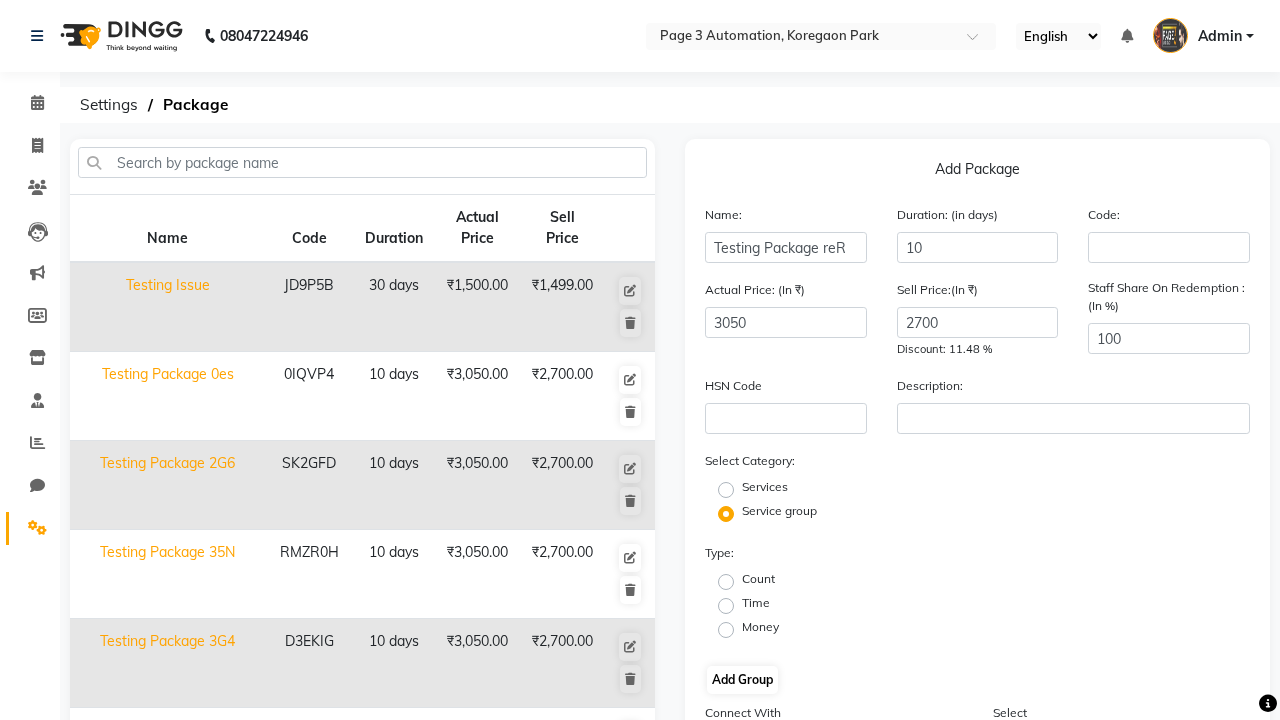 click on "Count" 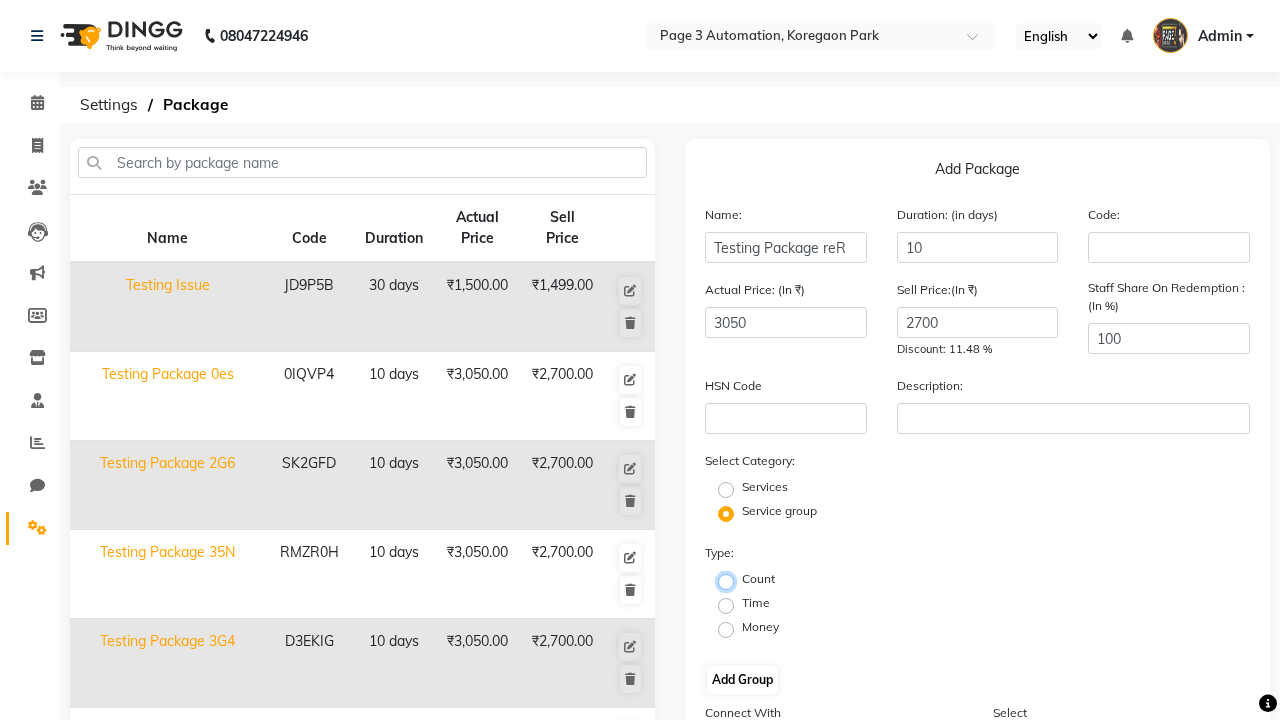 click on "Count" at bounding box center (732, 580) 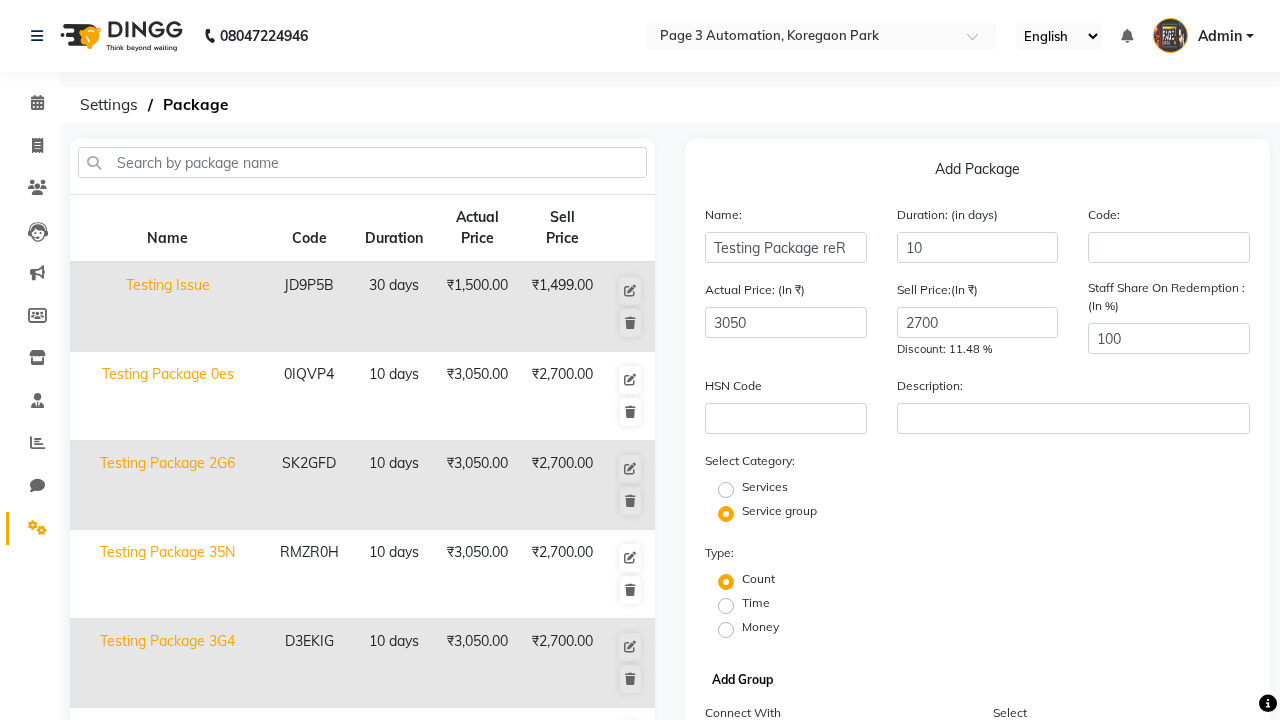 click on "Add Group" 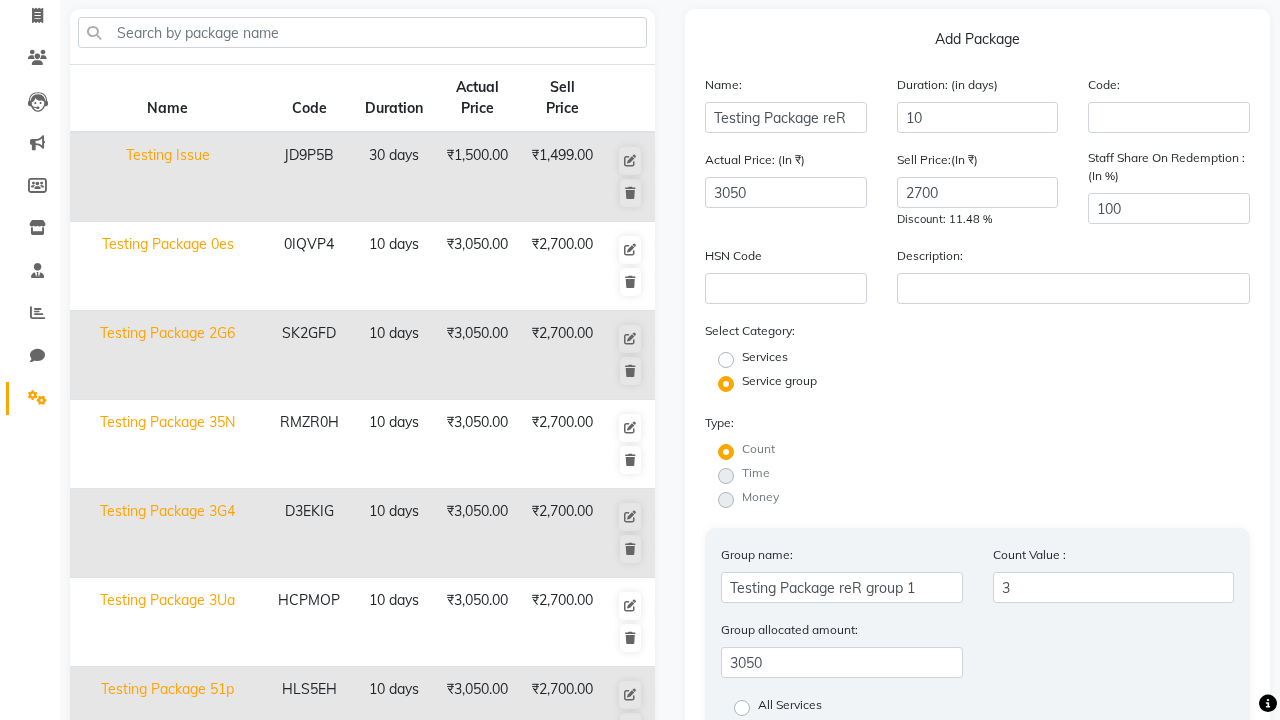 type on "3" 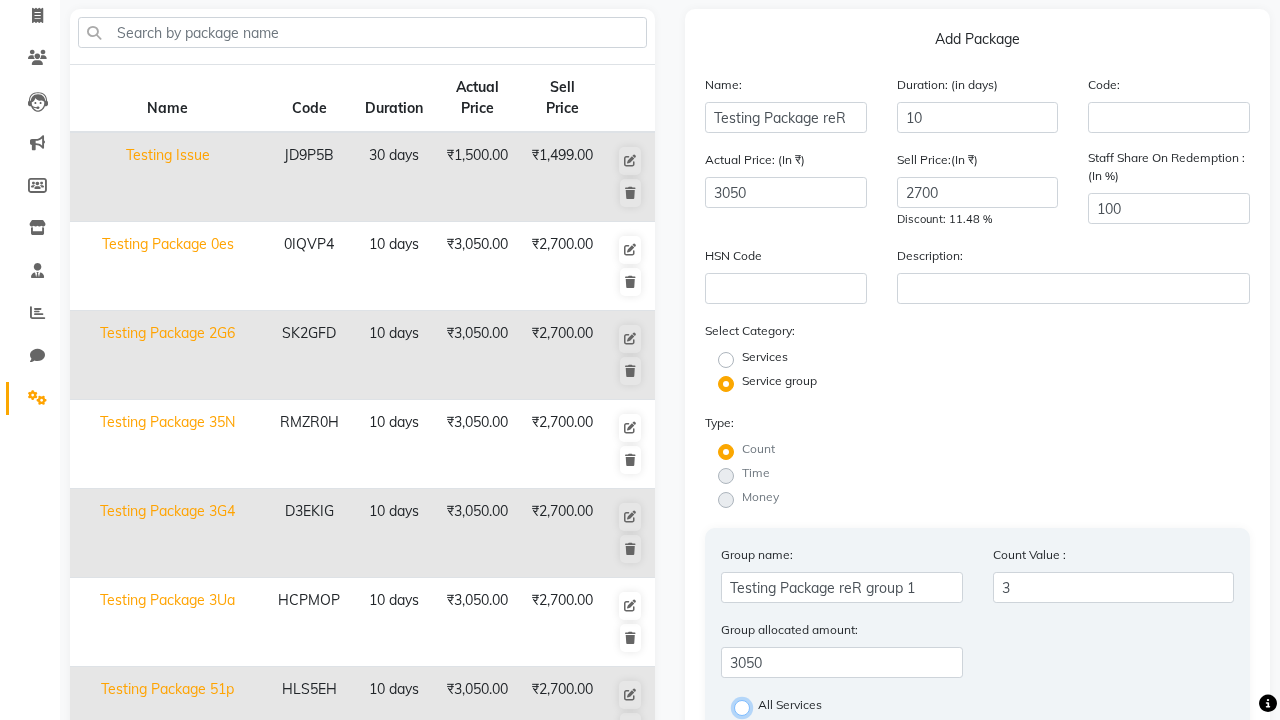 radio on "true" 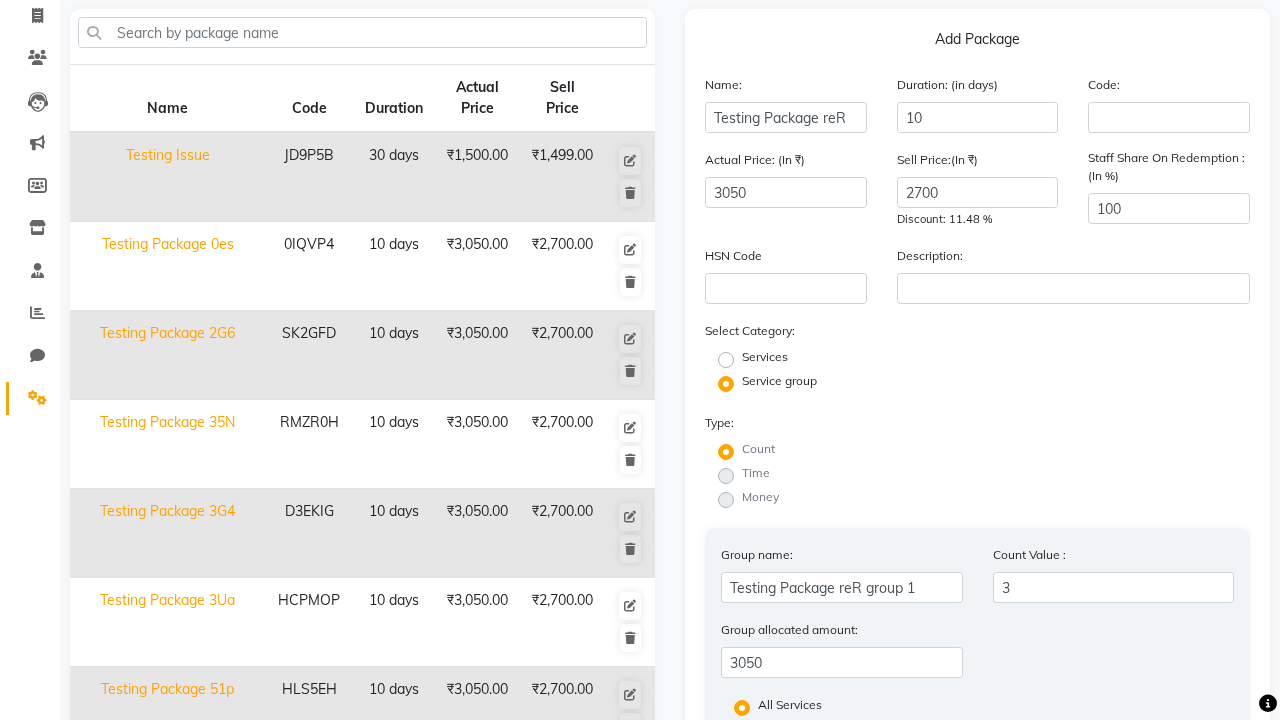 click on "Save Group" 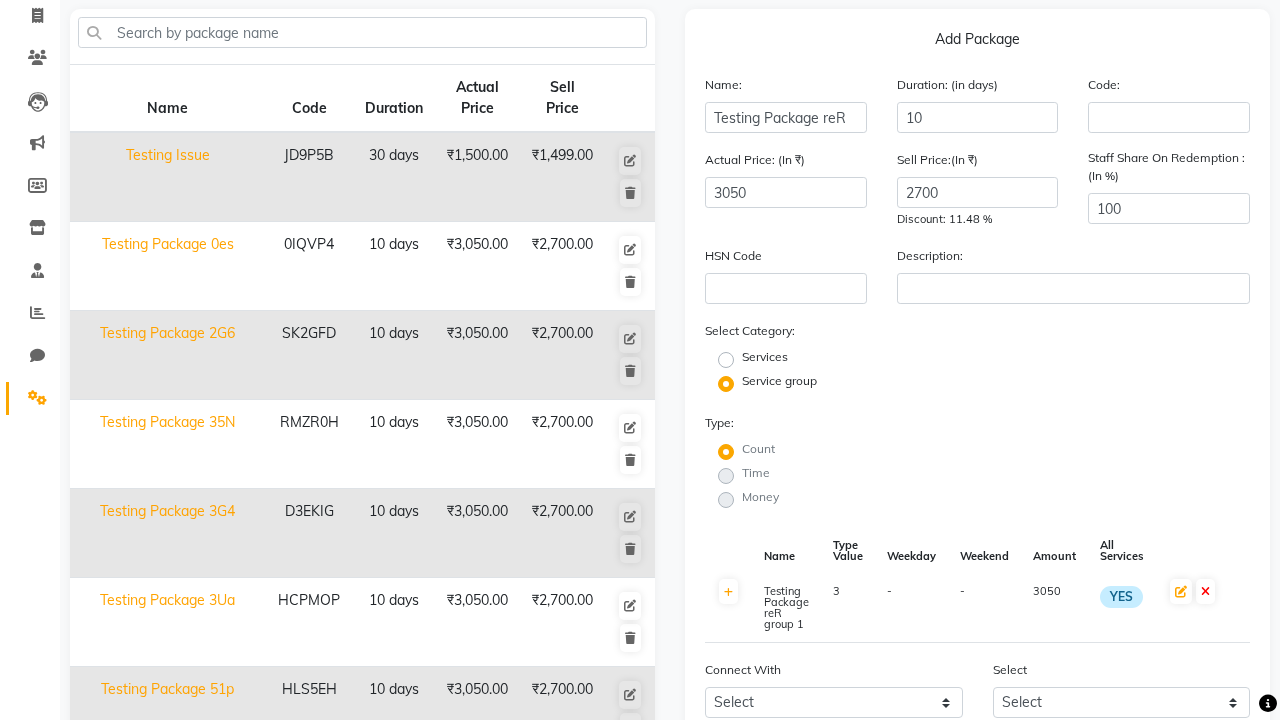 scroll, scrollTop: 527, scrollLeft: 0, axis: vertical 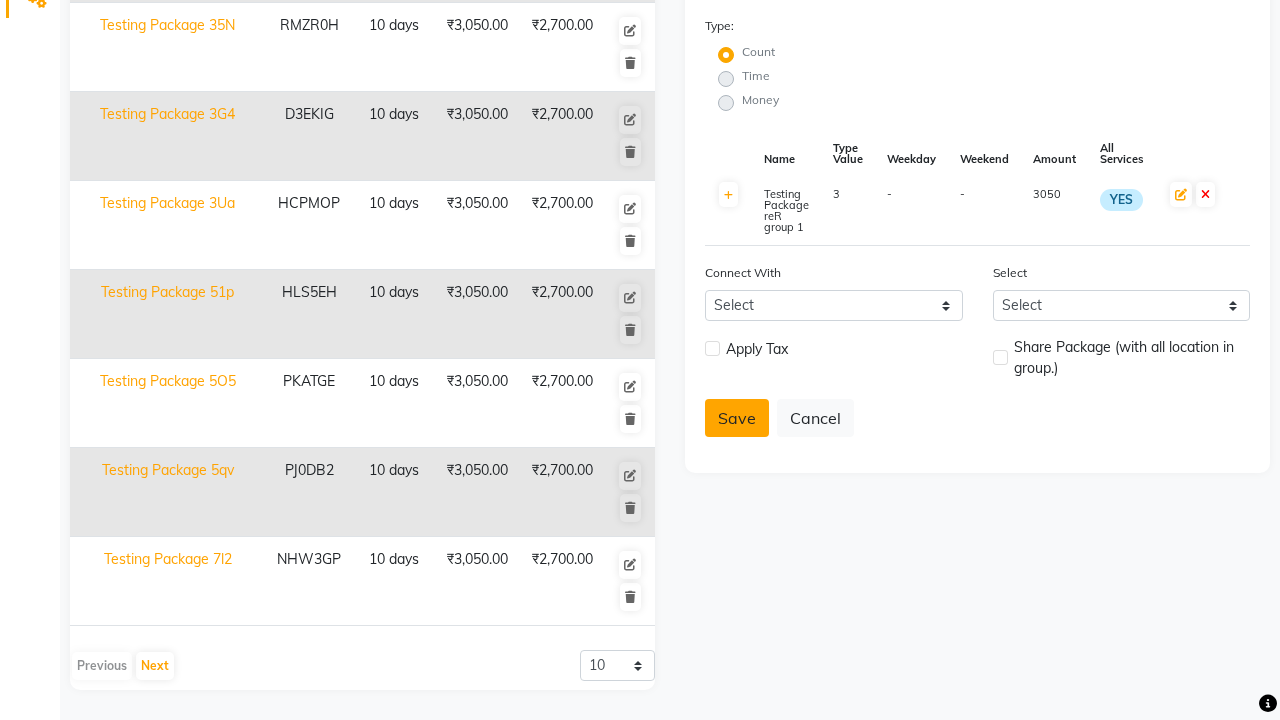 click on "Save" 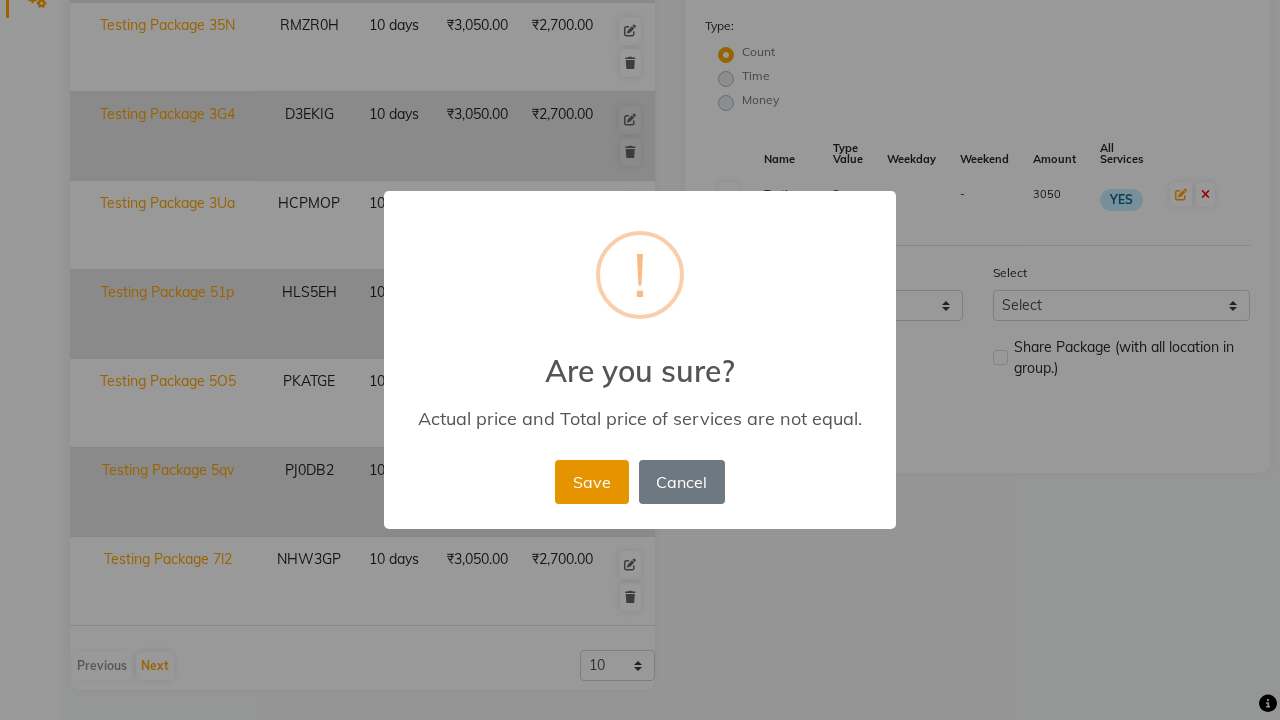 click on "Save" at bounding box center (591, 482) 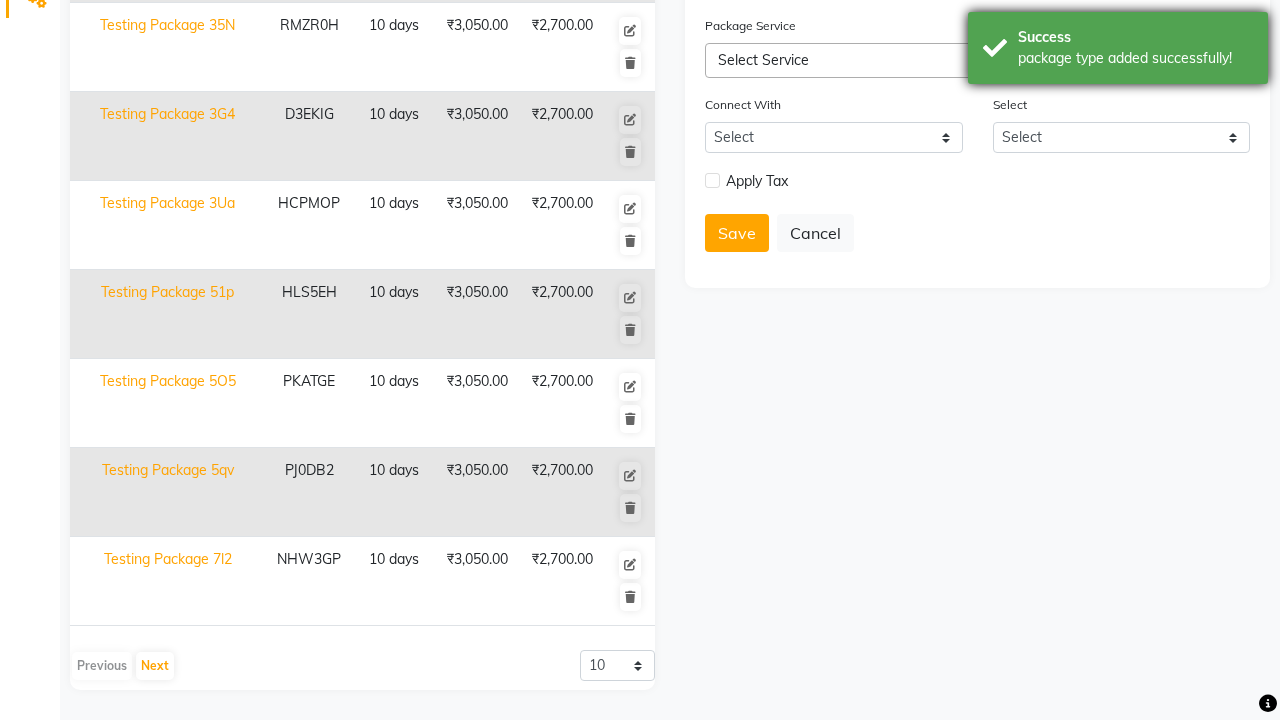 click on "package type added successfully!" at bounding box center (1135, 58) 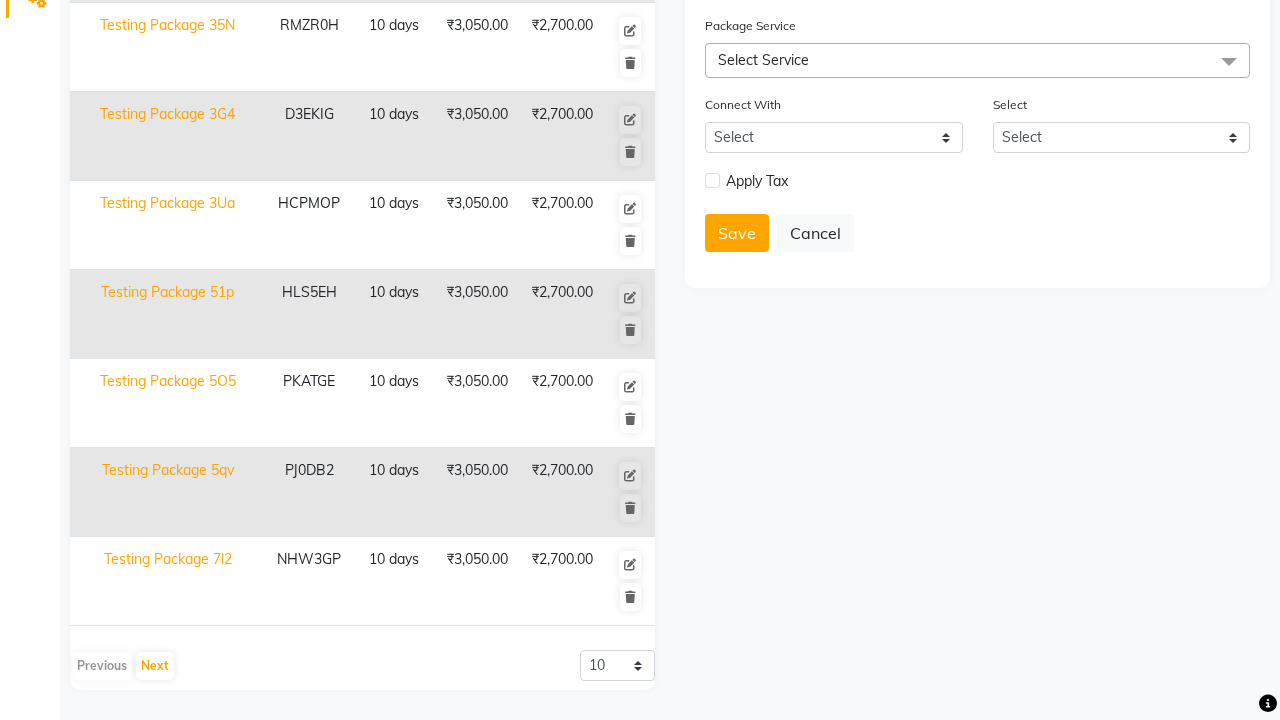 click at bounding box center [37, -491] 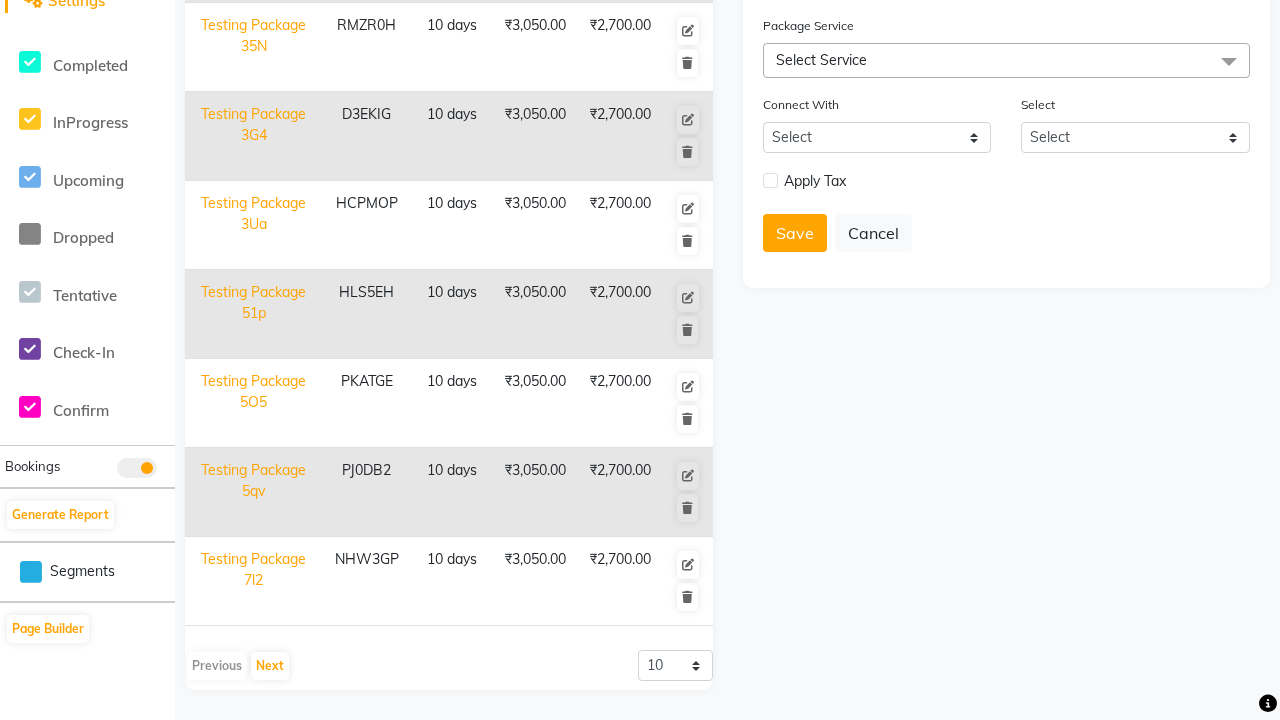 scroll, scrollTop: 0, scrollLeft: 0, axis: both 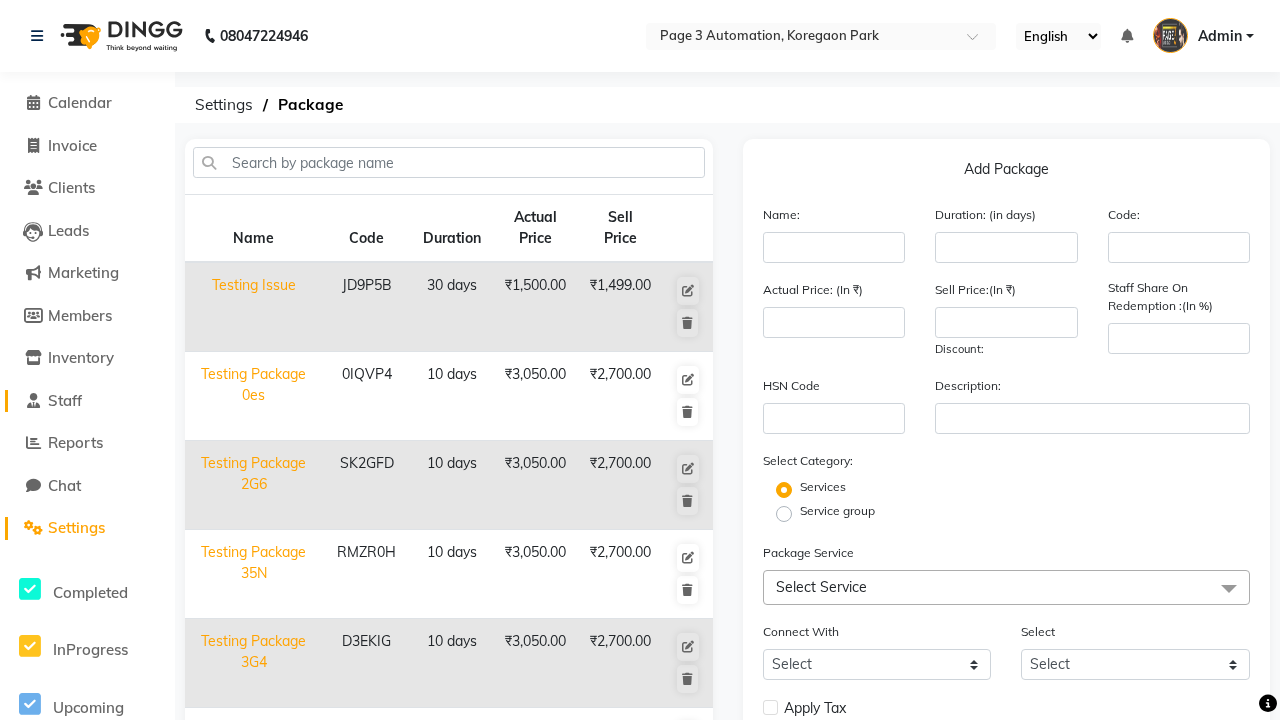 click on "Staff" 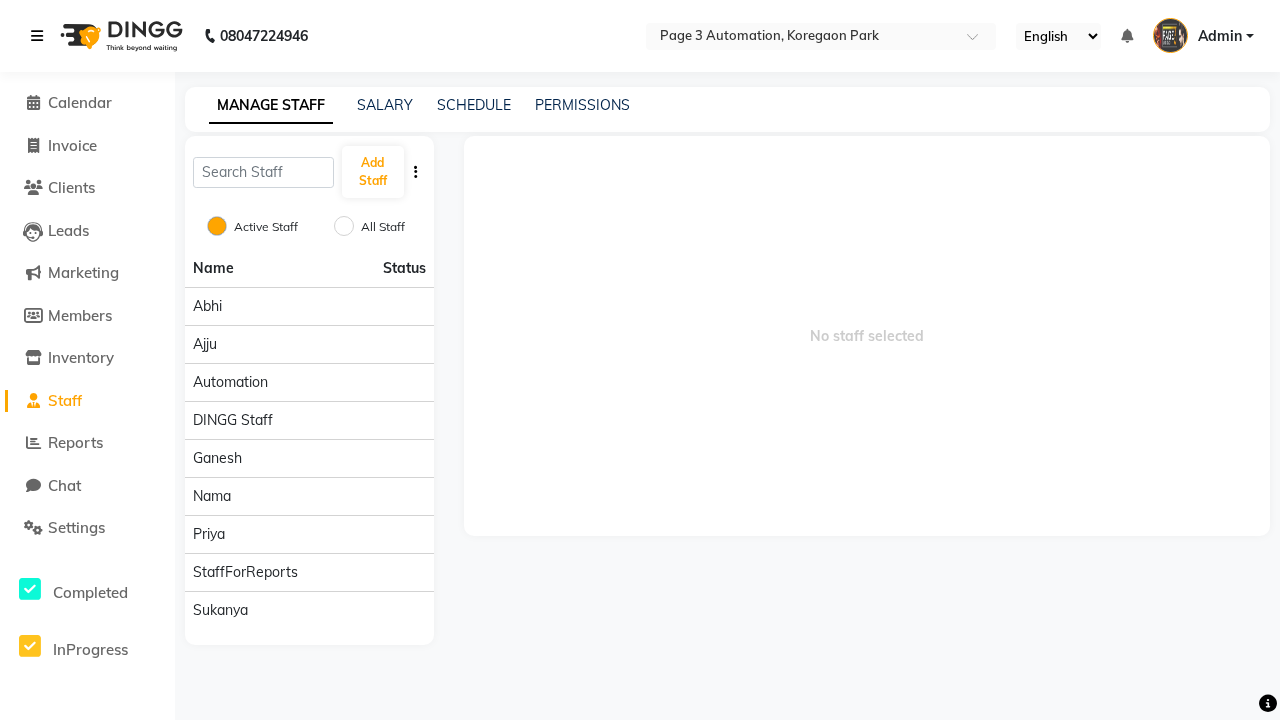 click at bounding box center (37, 36) 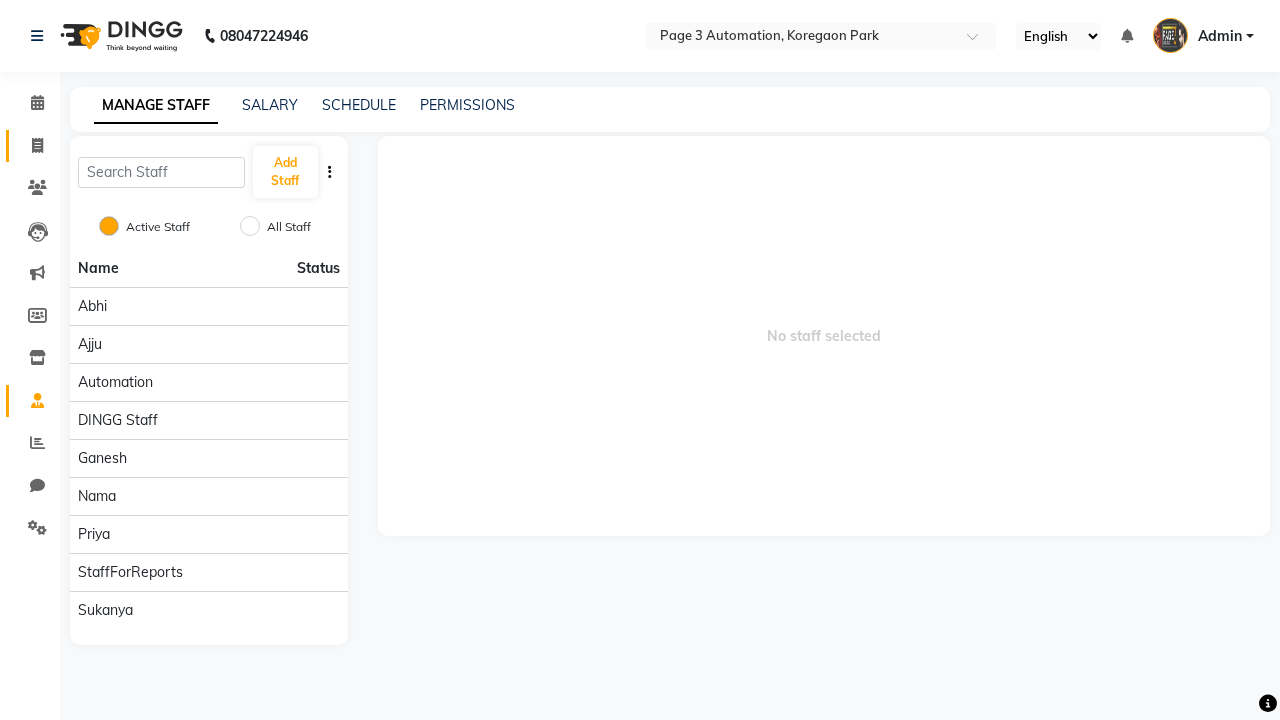 click 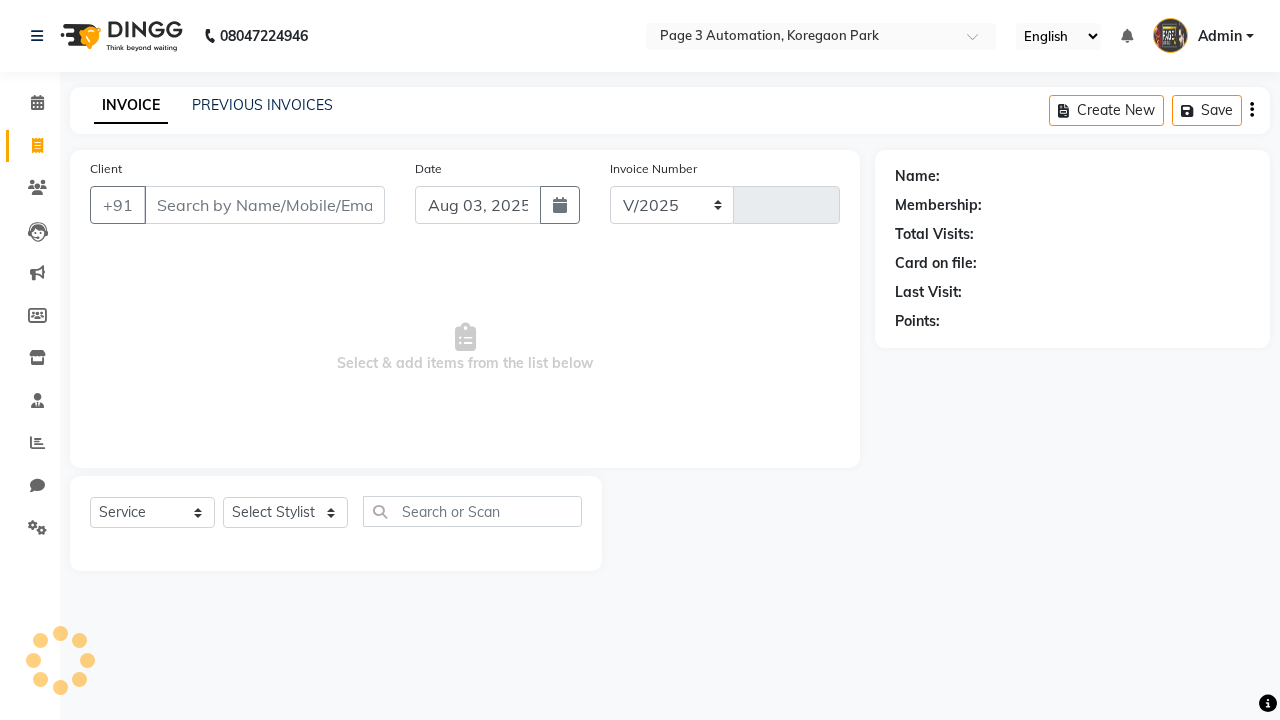 select on "2774" 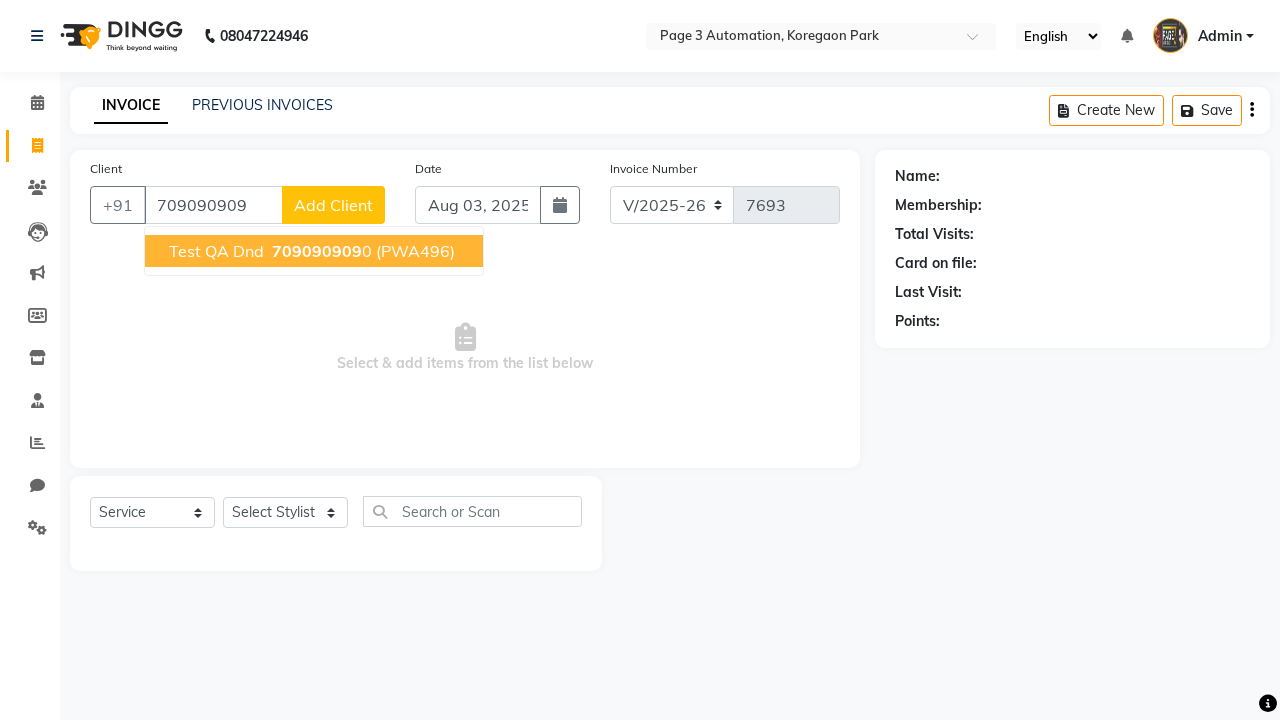 click on "709090909" at bounding box center (317, 251) 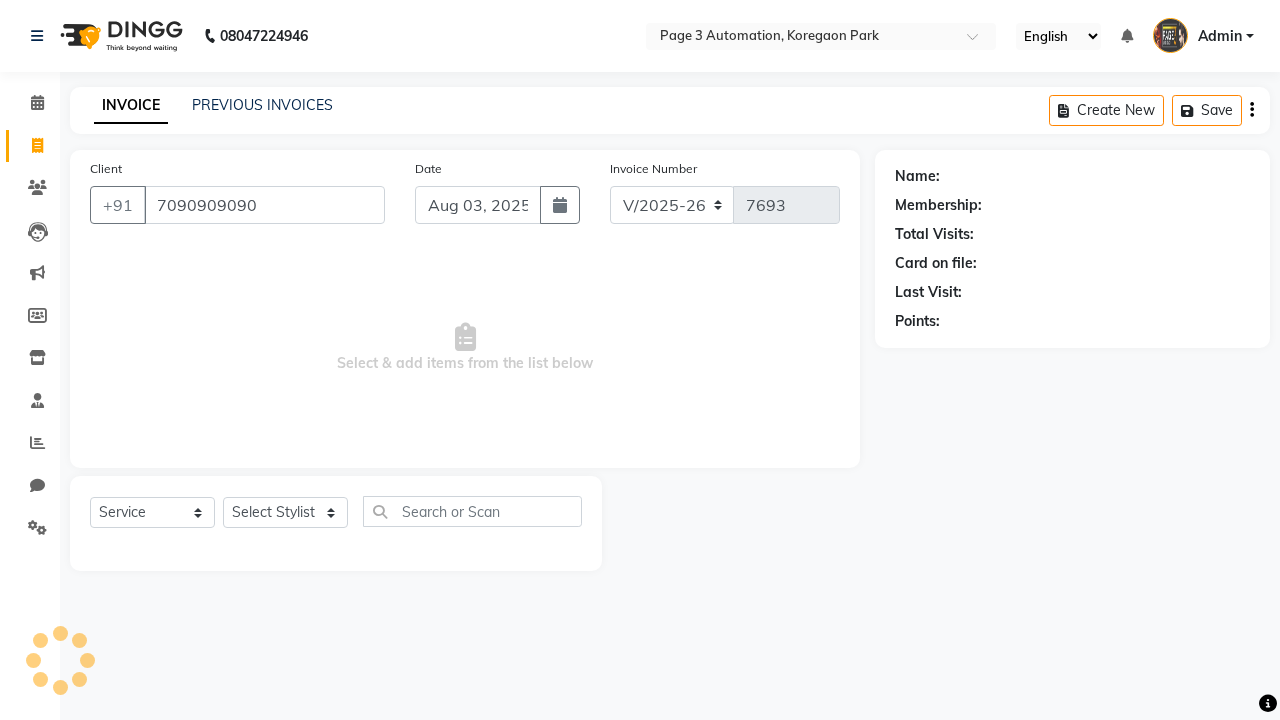 type on "7090909090" 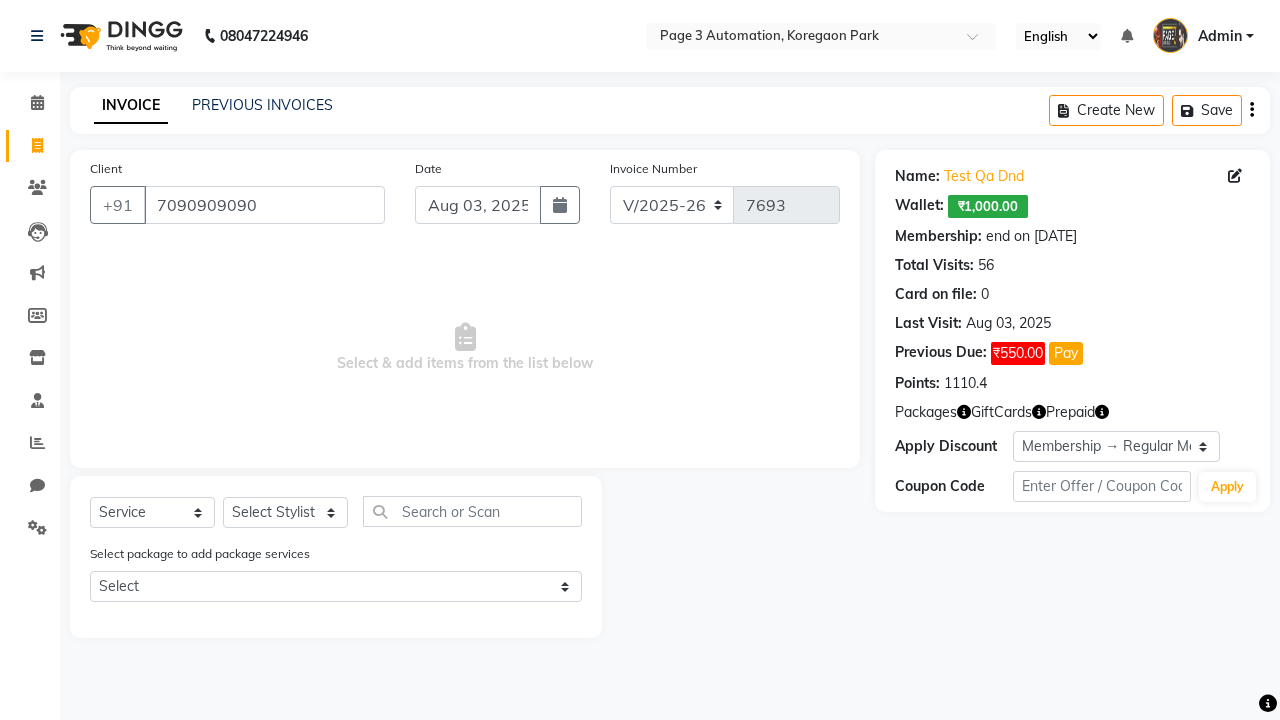 select on "0:" 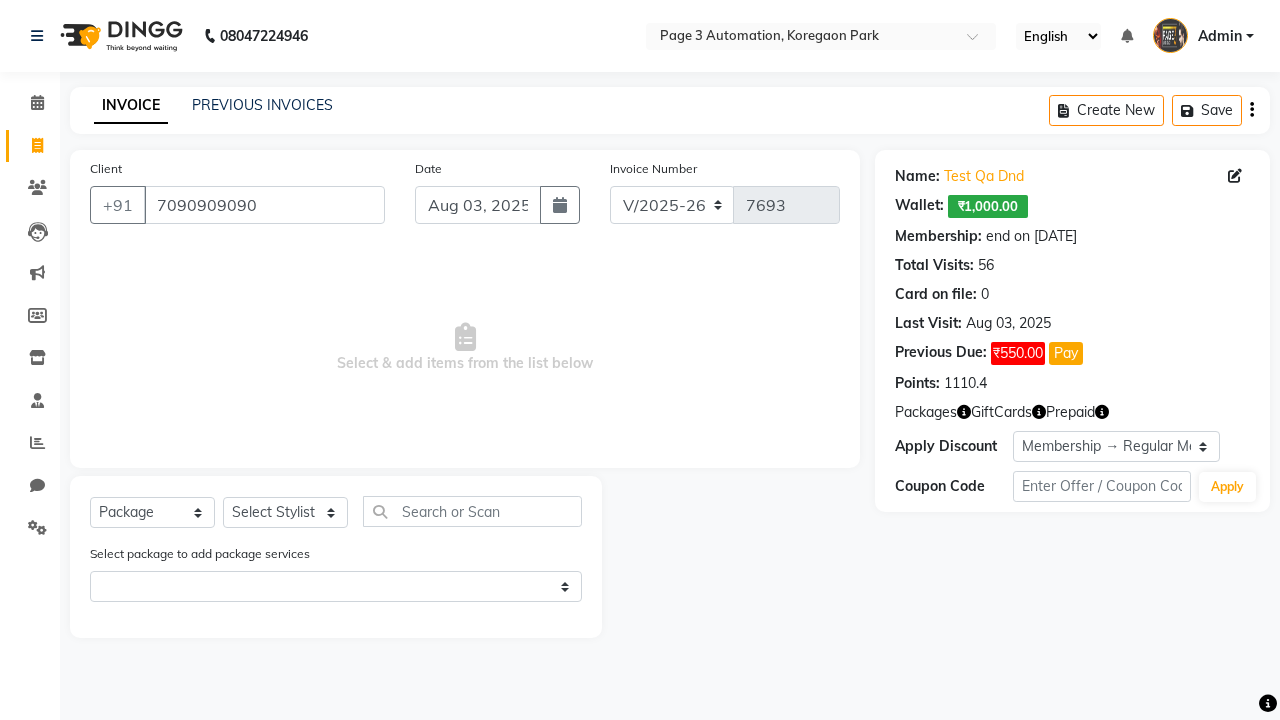select on "71572" 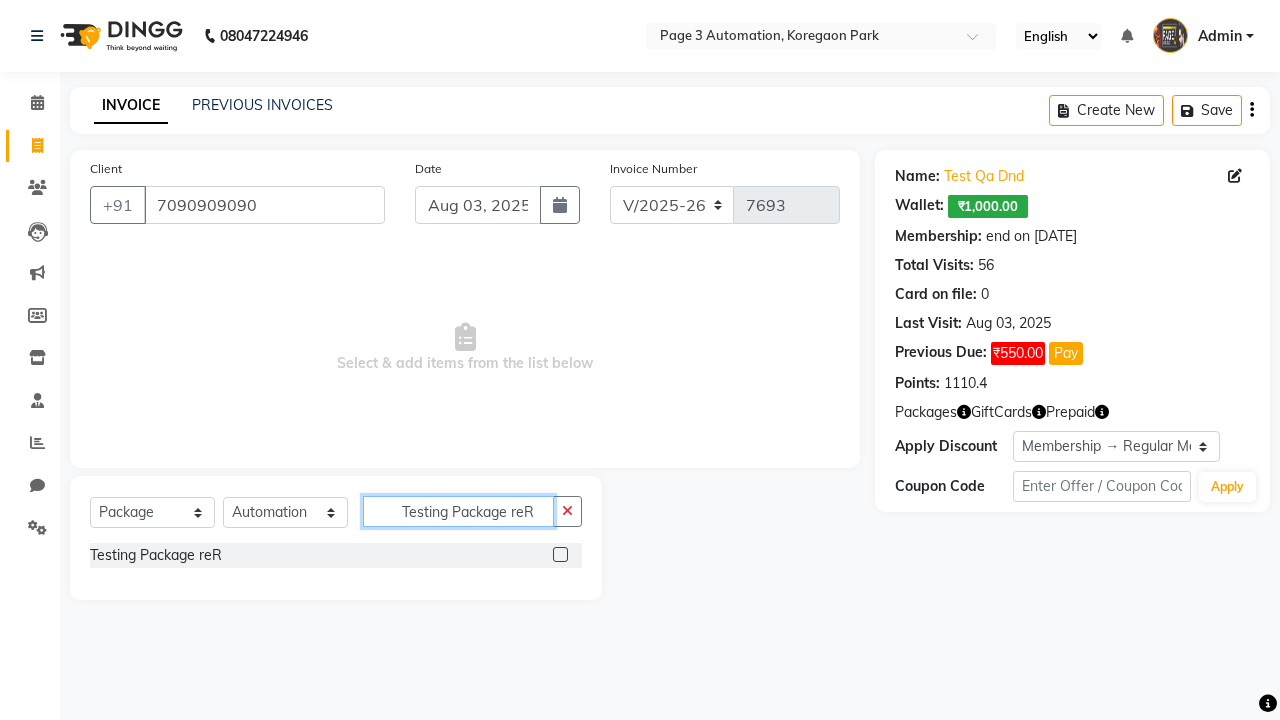 type on "Testing Package reR" 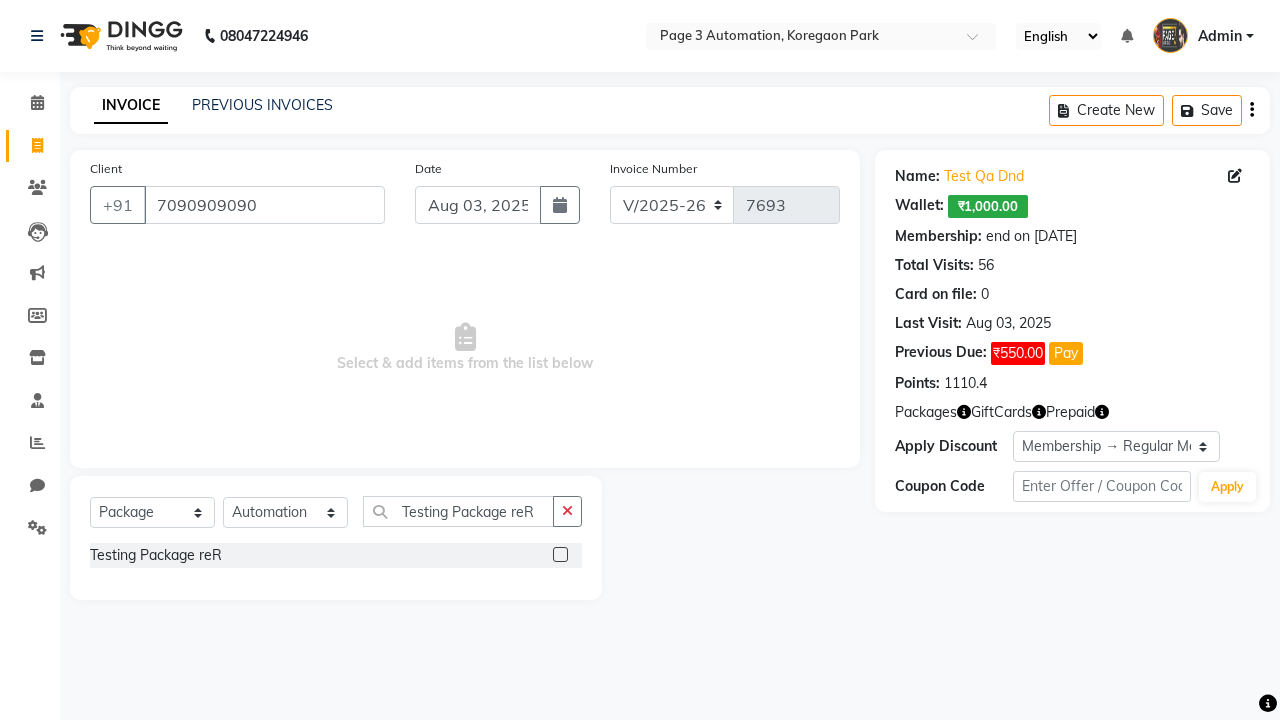 click 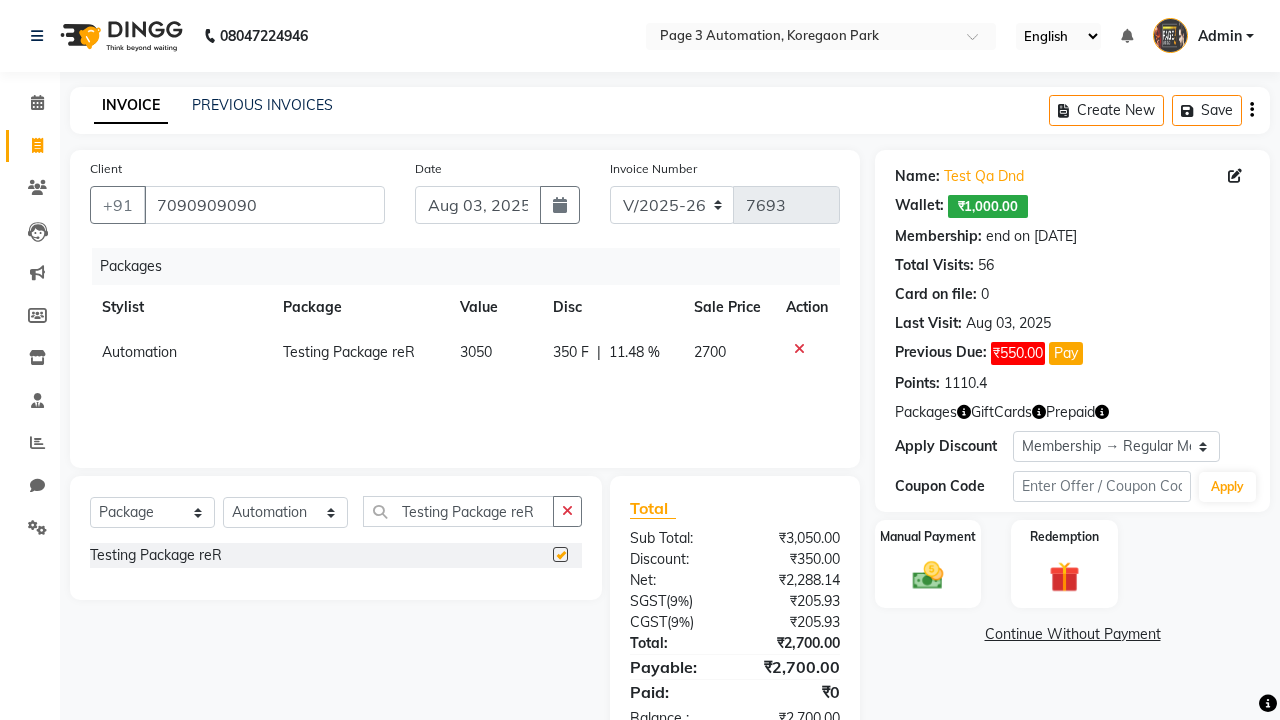checkbox on "false" 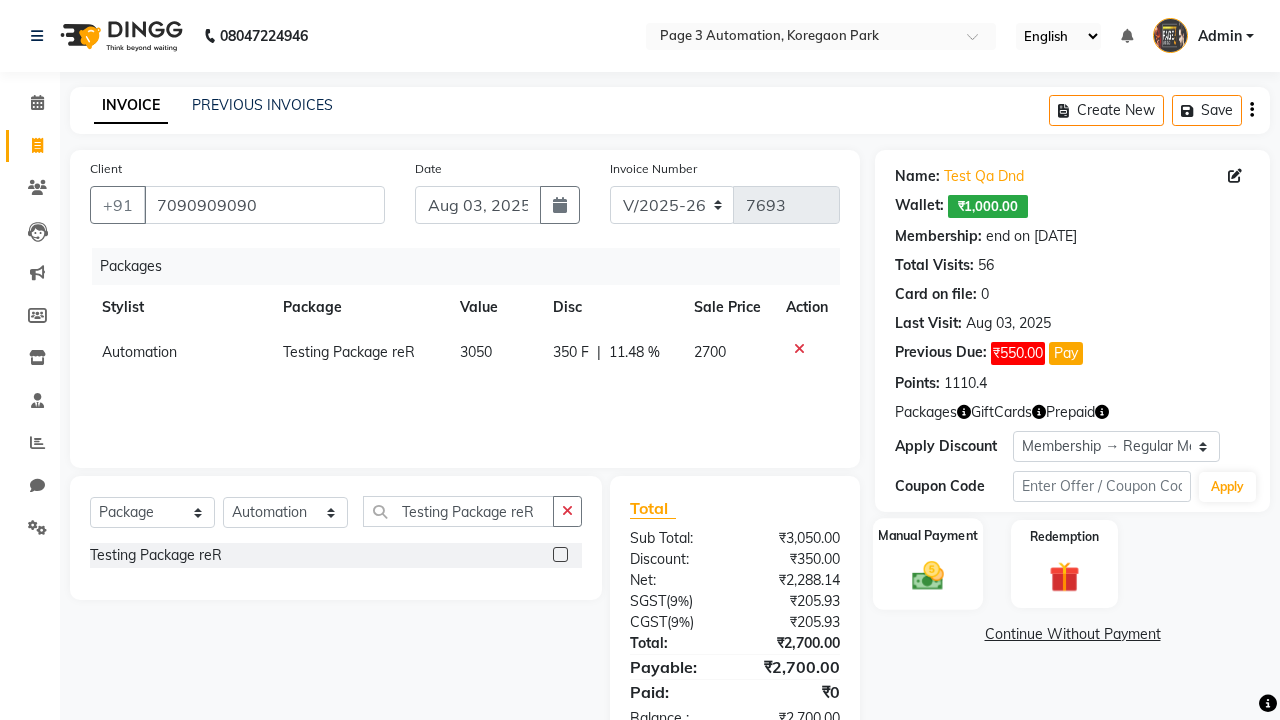 click 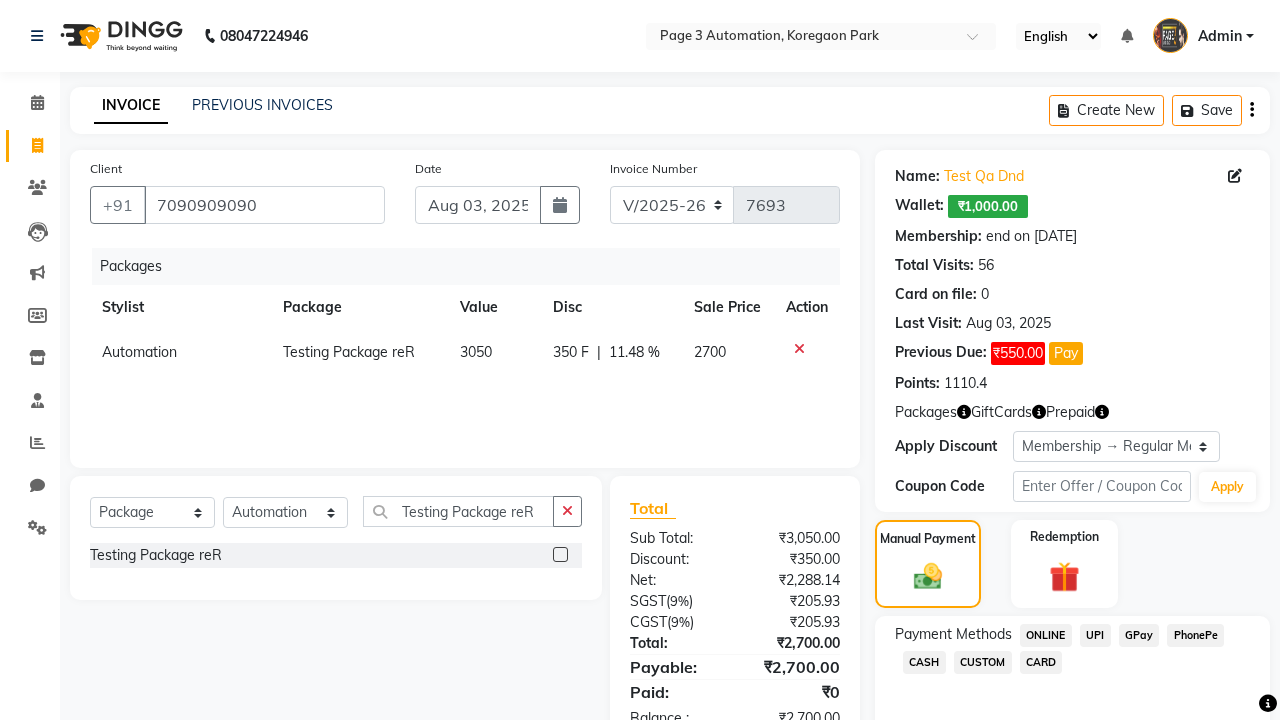 click on "ONLINE" 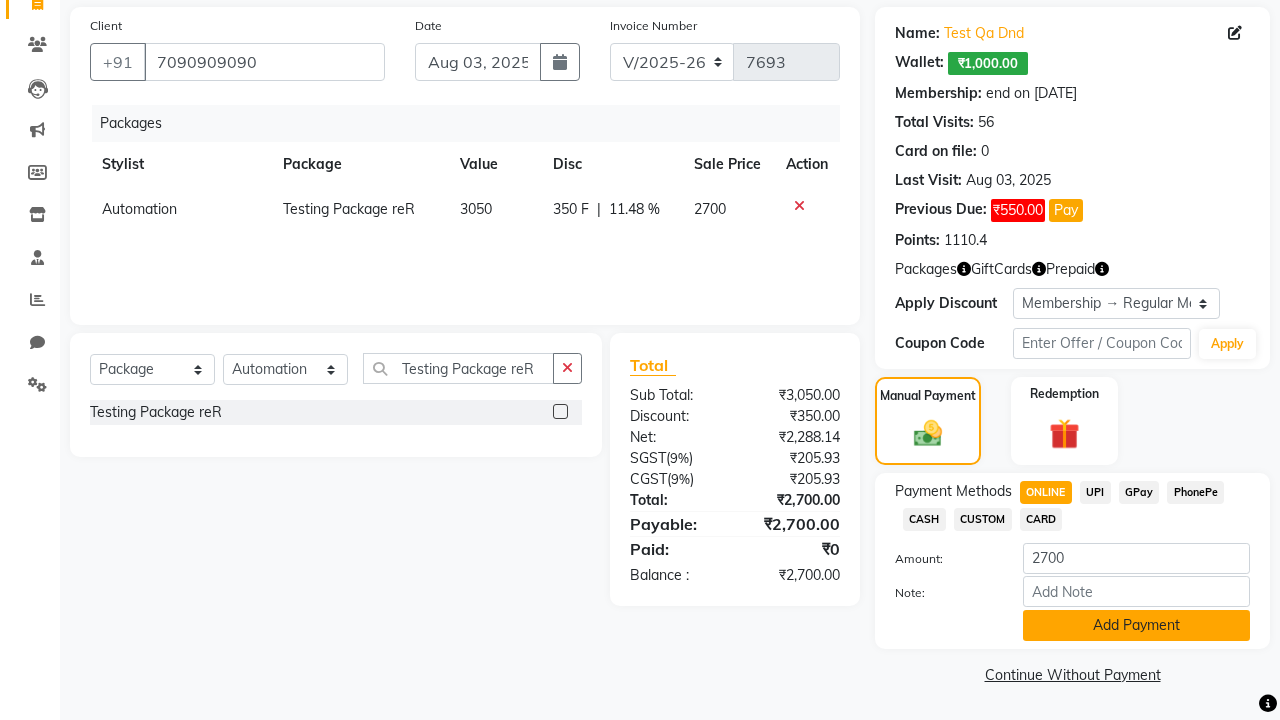click on "Add Payment" 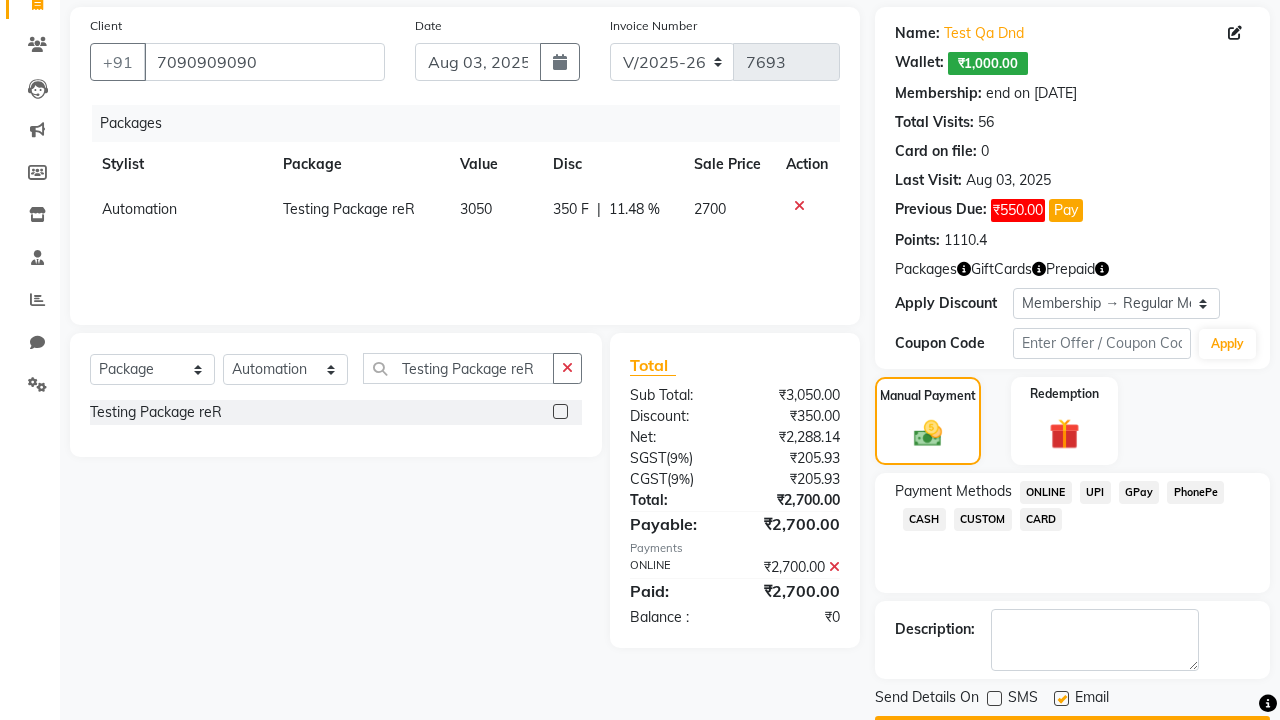 click 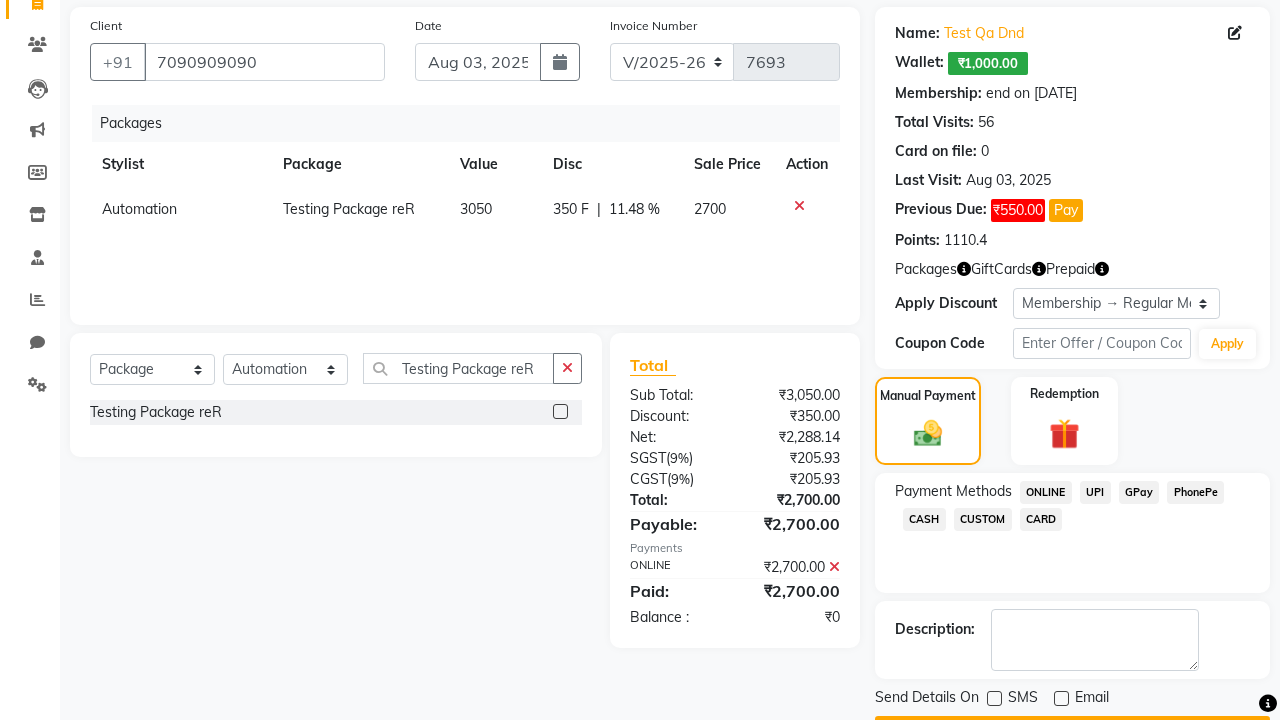 click on "Checkout" 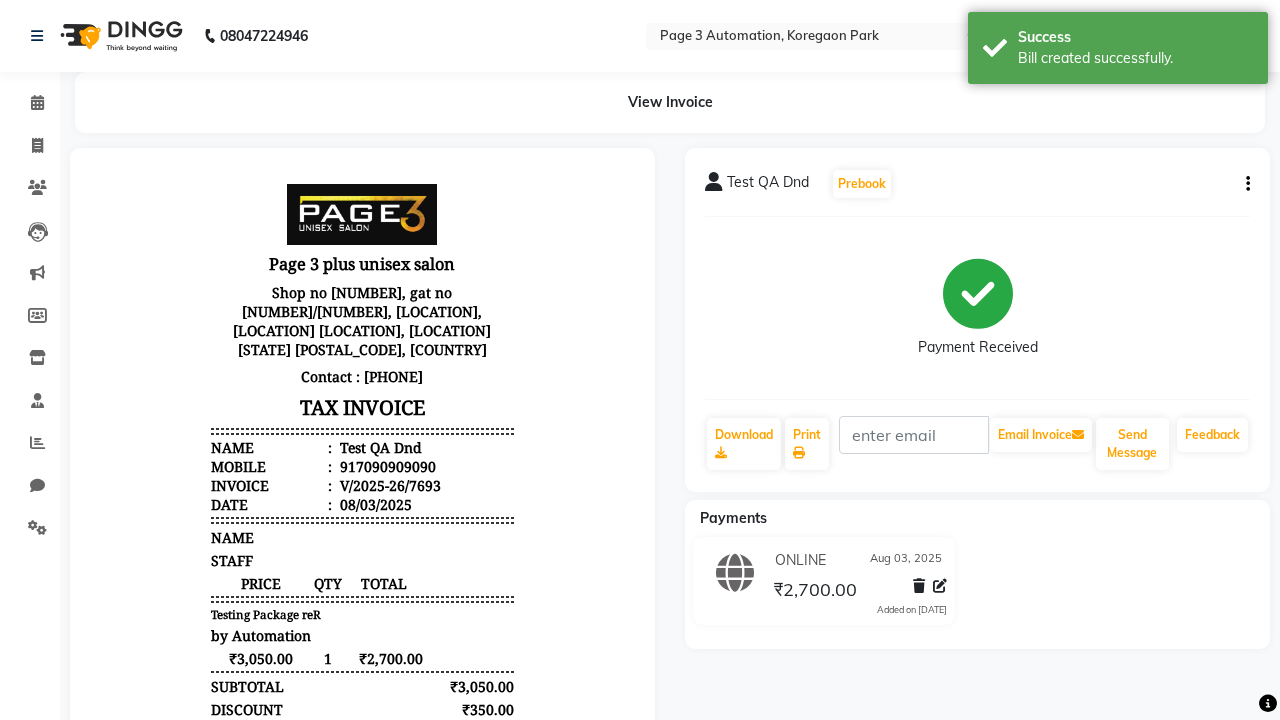 scroll, scrollTop: 0, scrollLeft: 0, axis: both 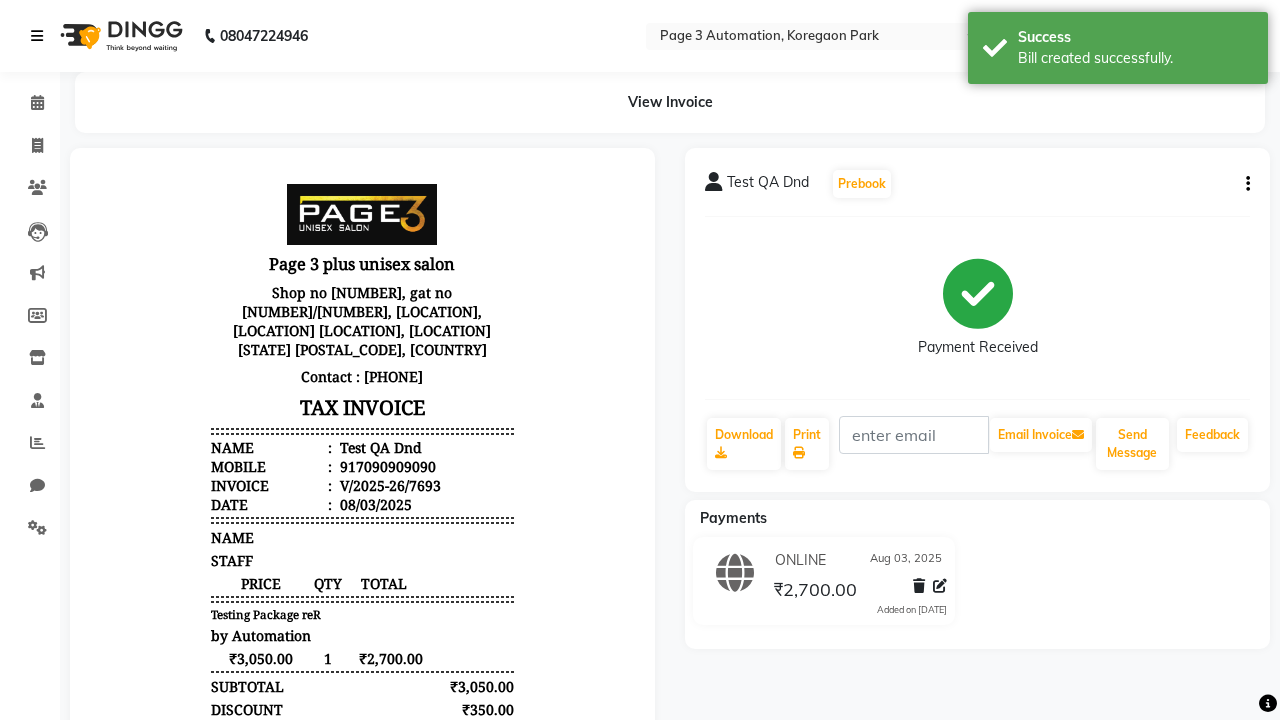 click on "Bill created successfully." at bounding box center (1135, 58) 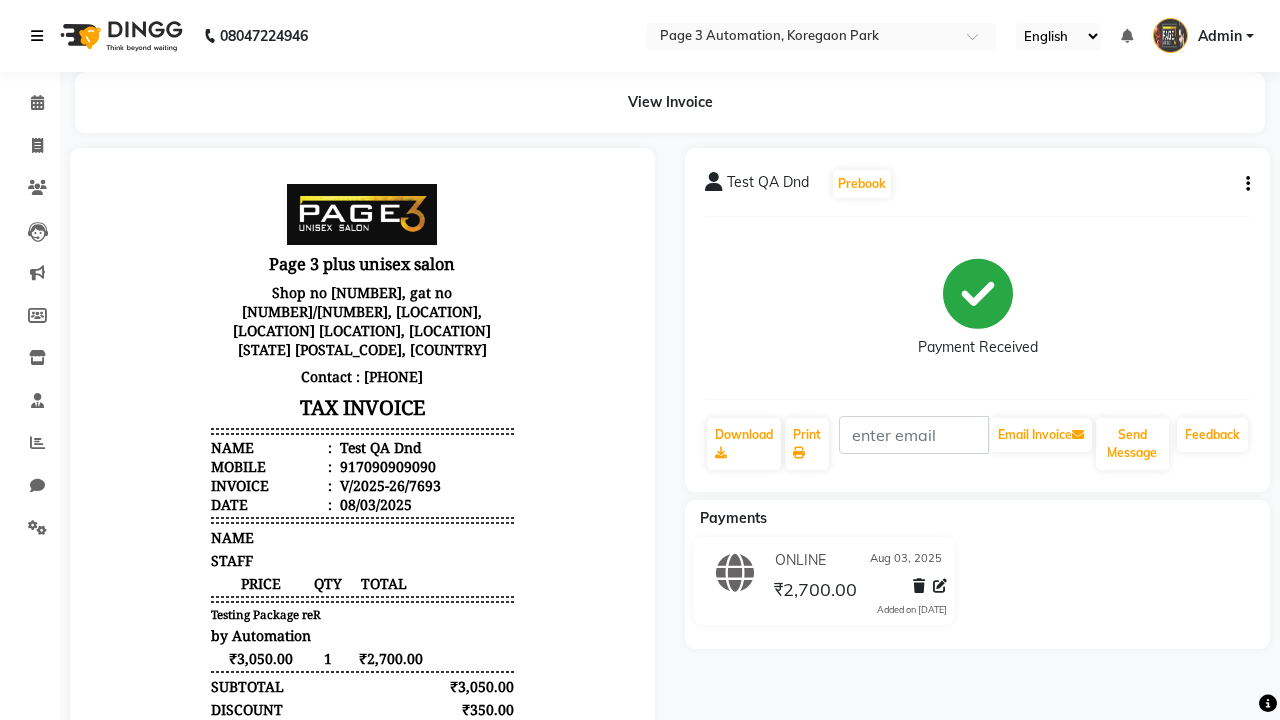 click at bounding box center [37, 36] 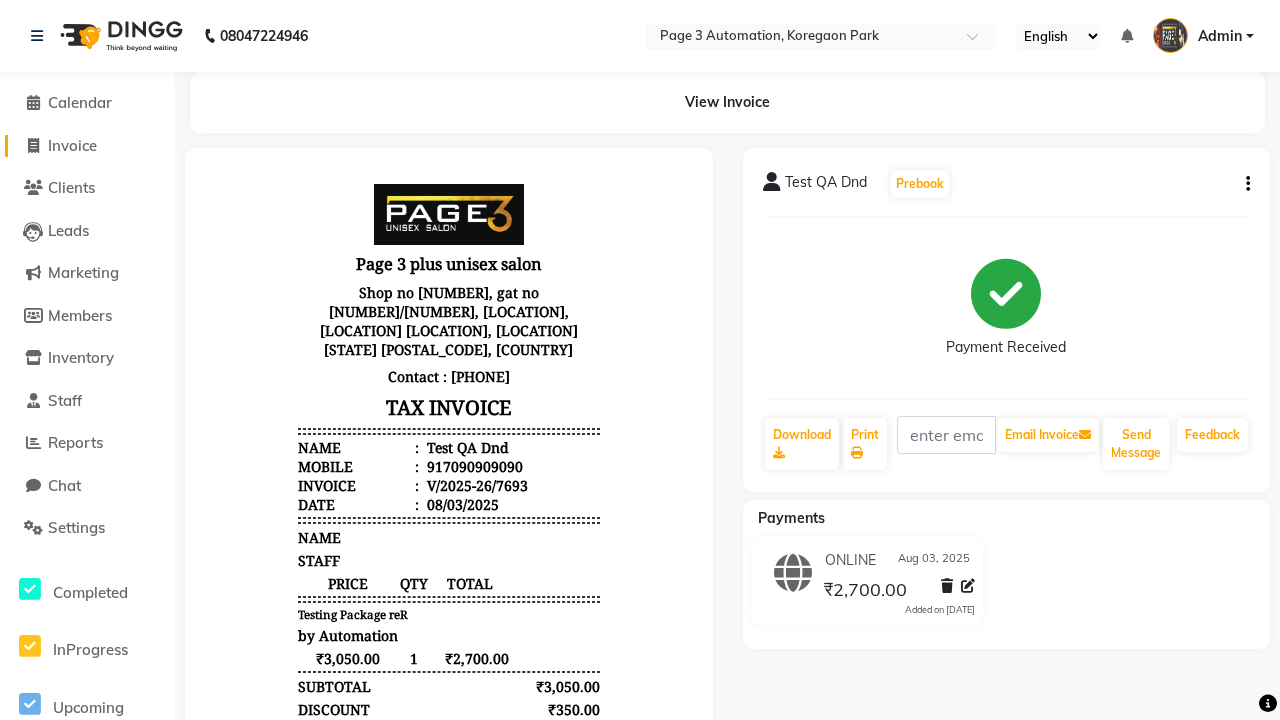 click on "Invoice" 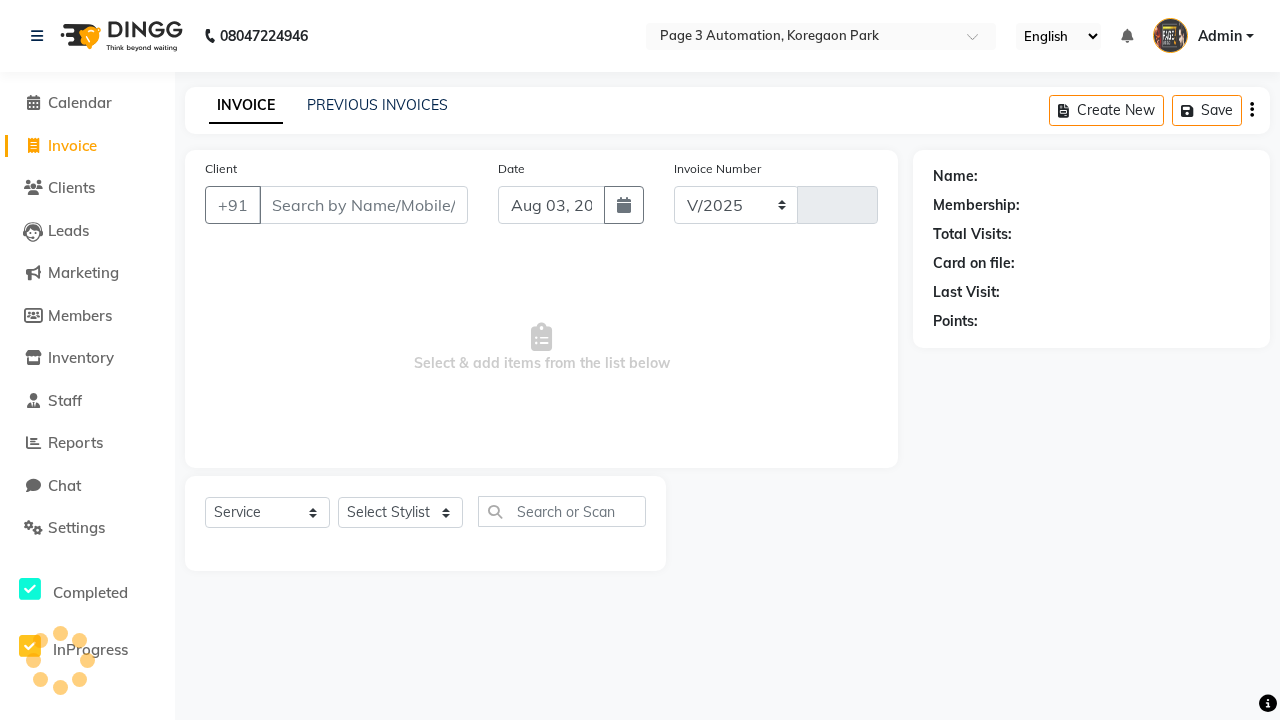 select on "2774" 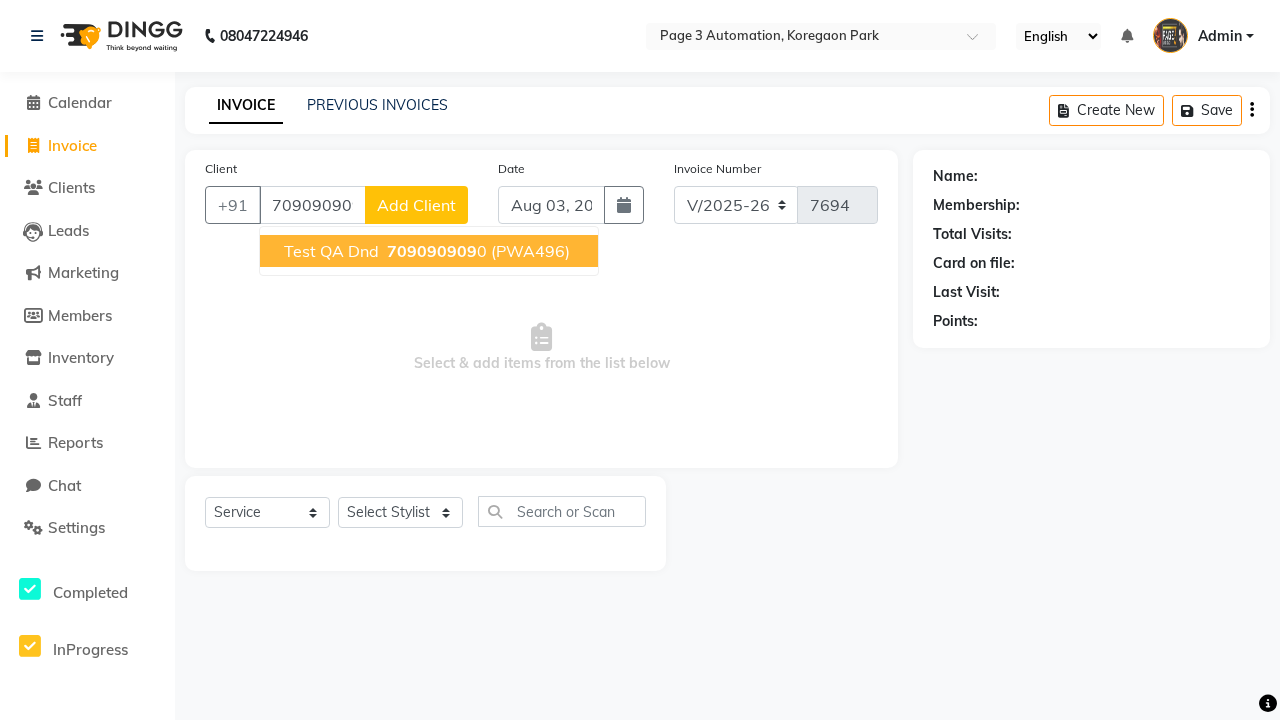 click on "709090909" at bounding box center [432, 251] 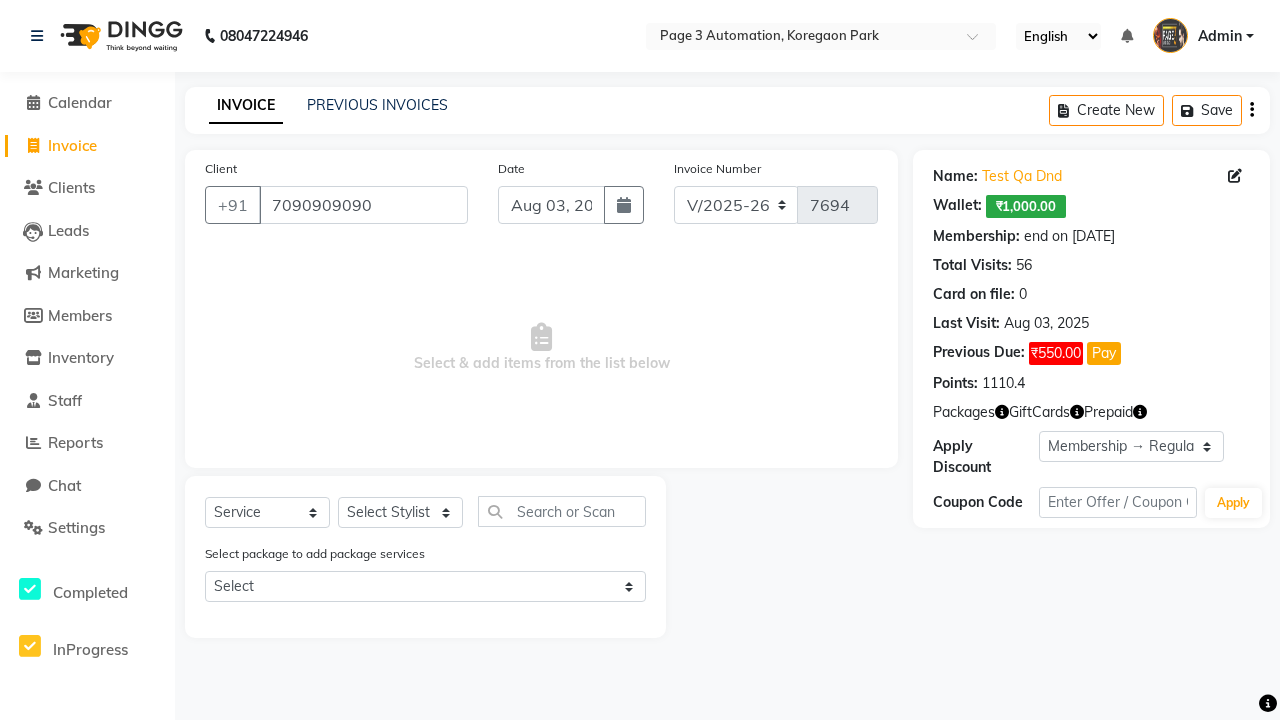 select on "0:" 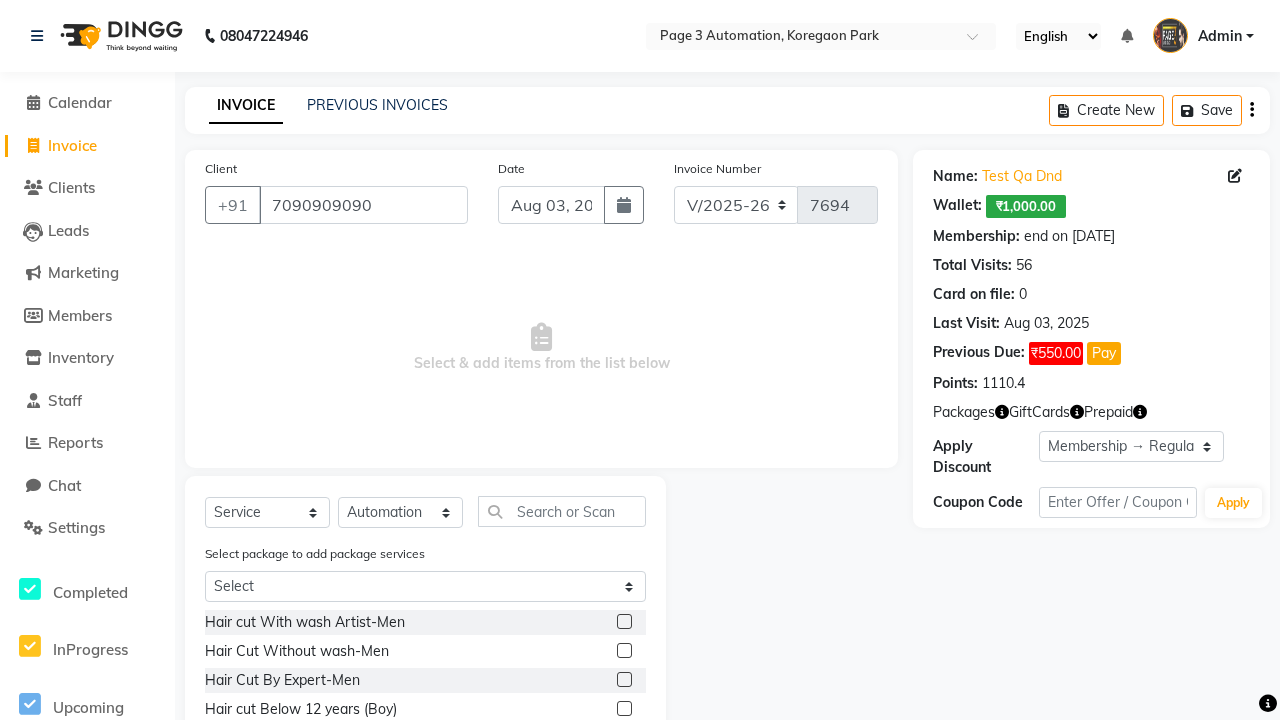 click 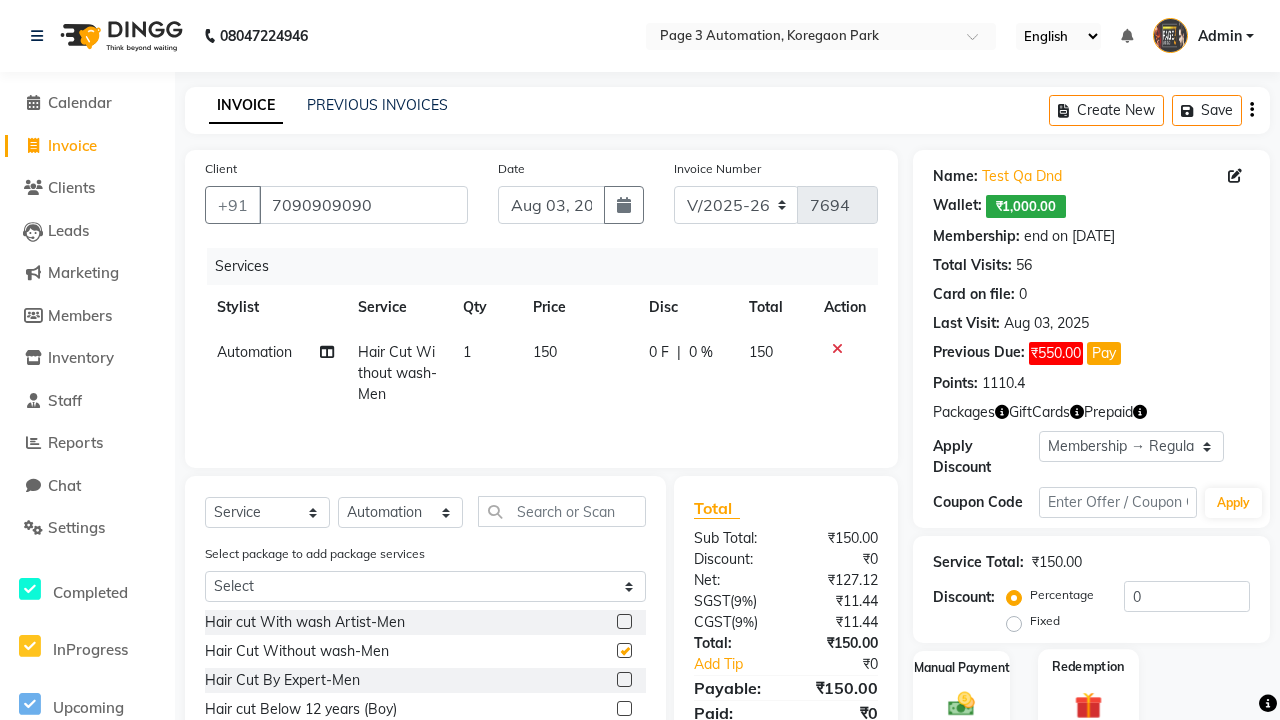 click 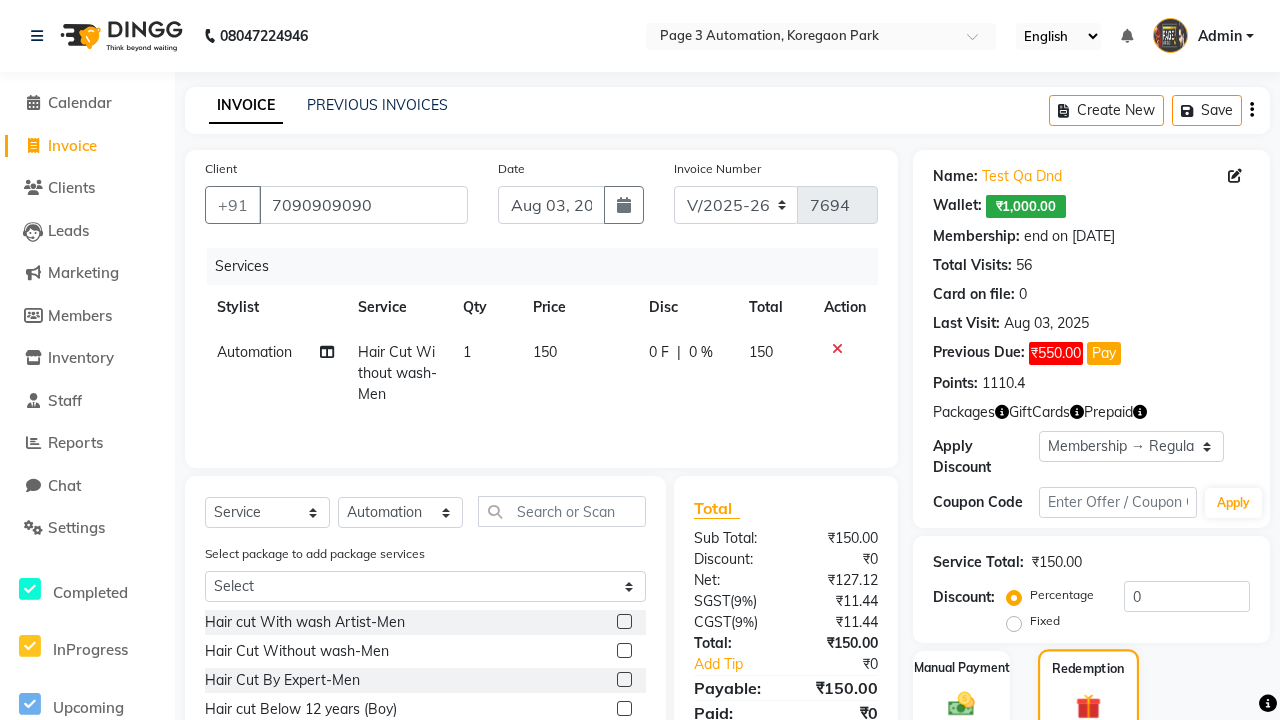 checkbox on "false" 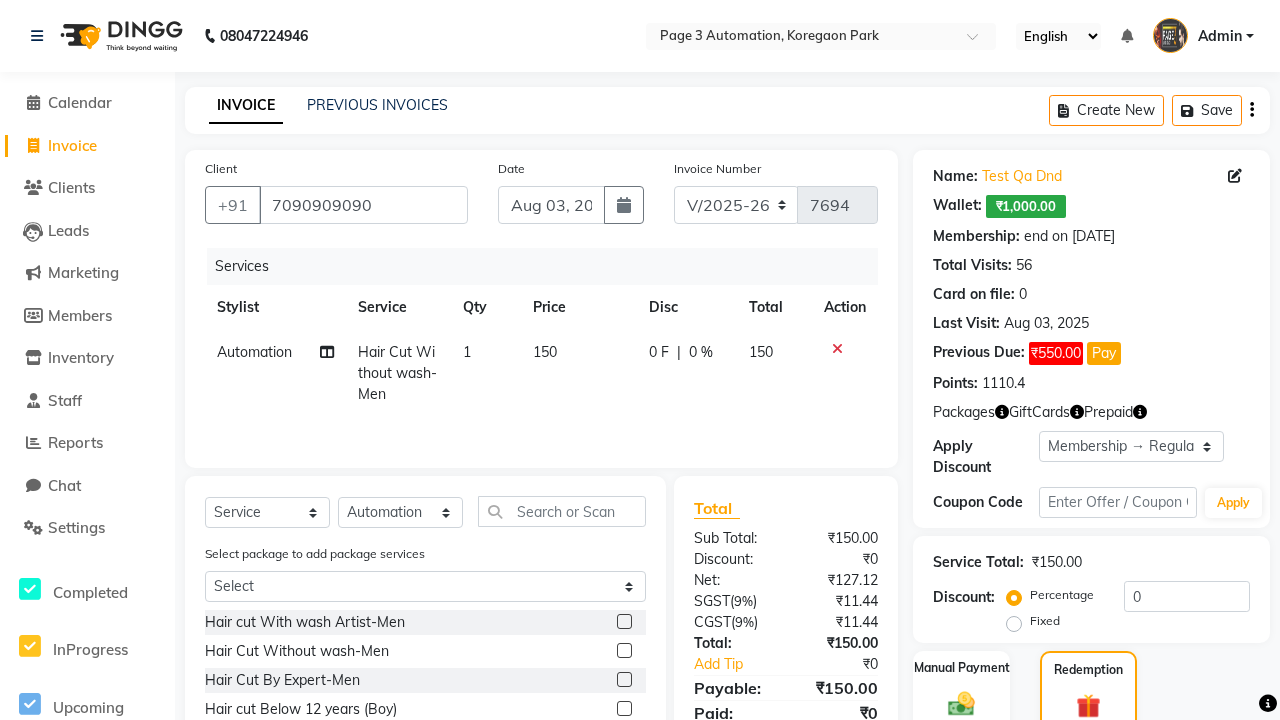 click on "Package  2" 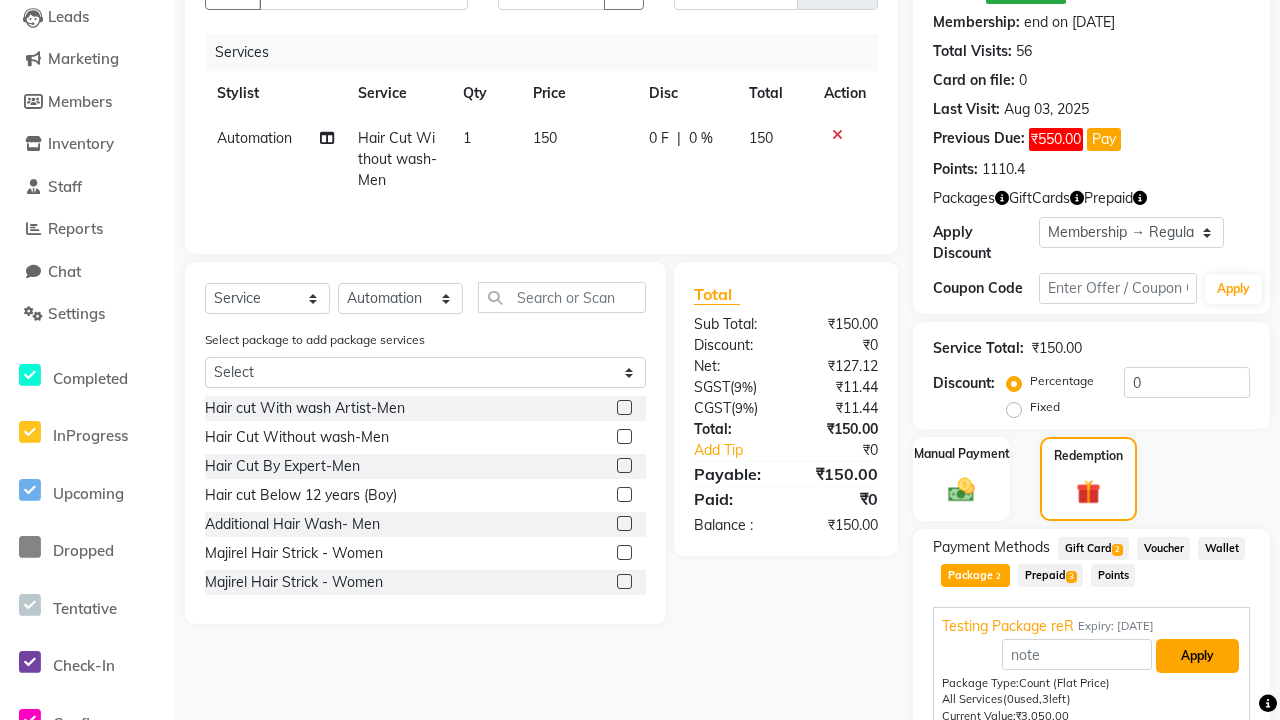 click on "Apply" at bounding box center (1197, 656) 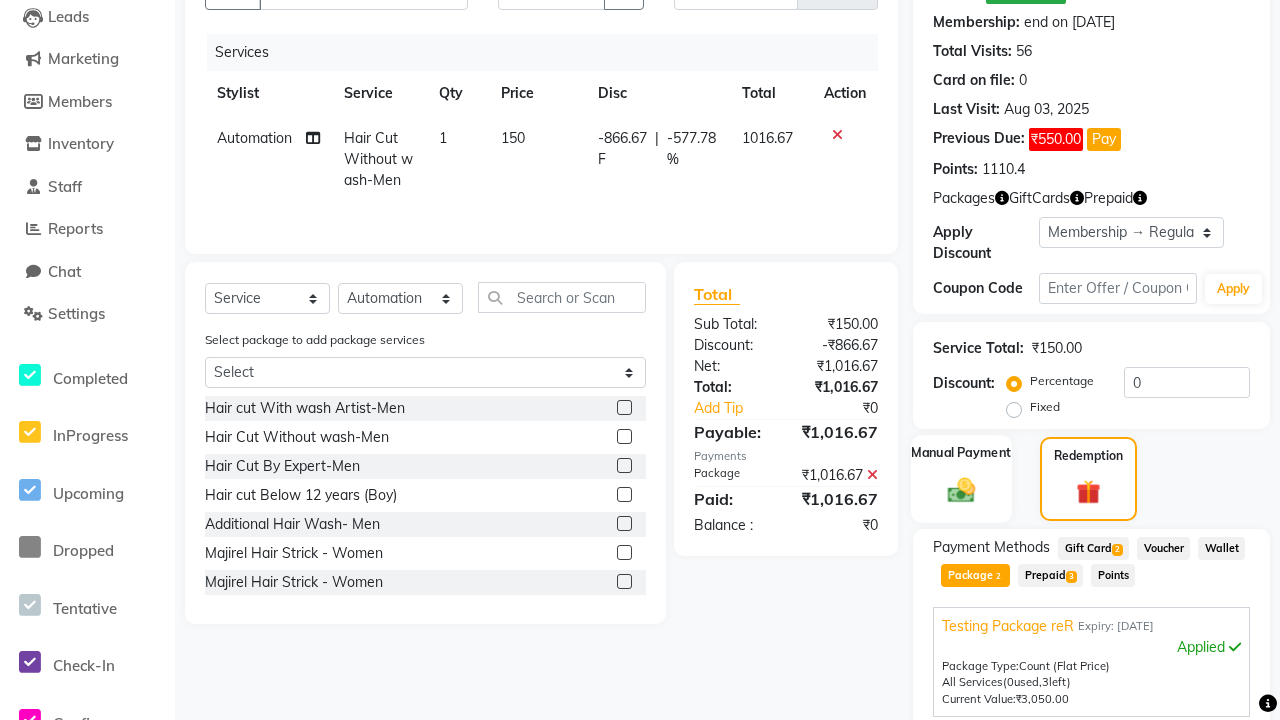 click 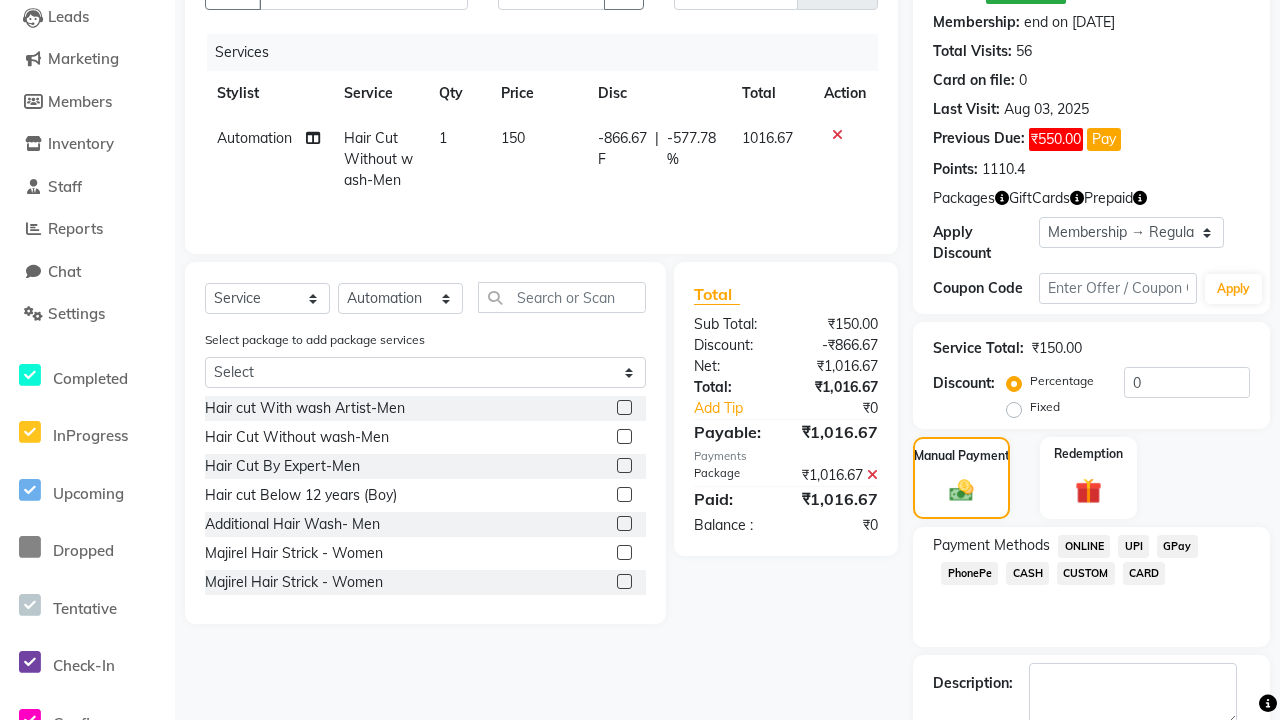click on "ONLINE" 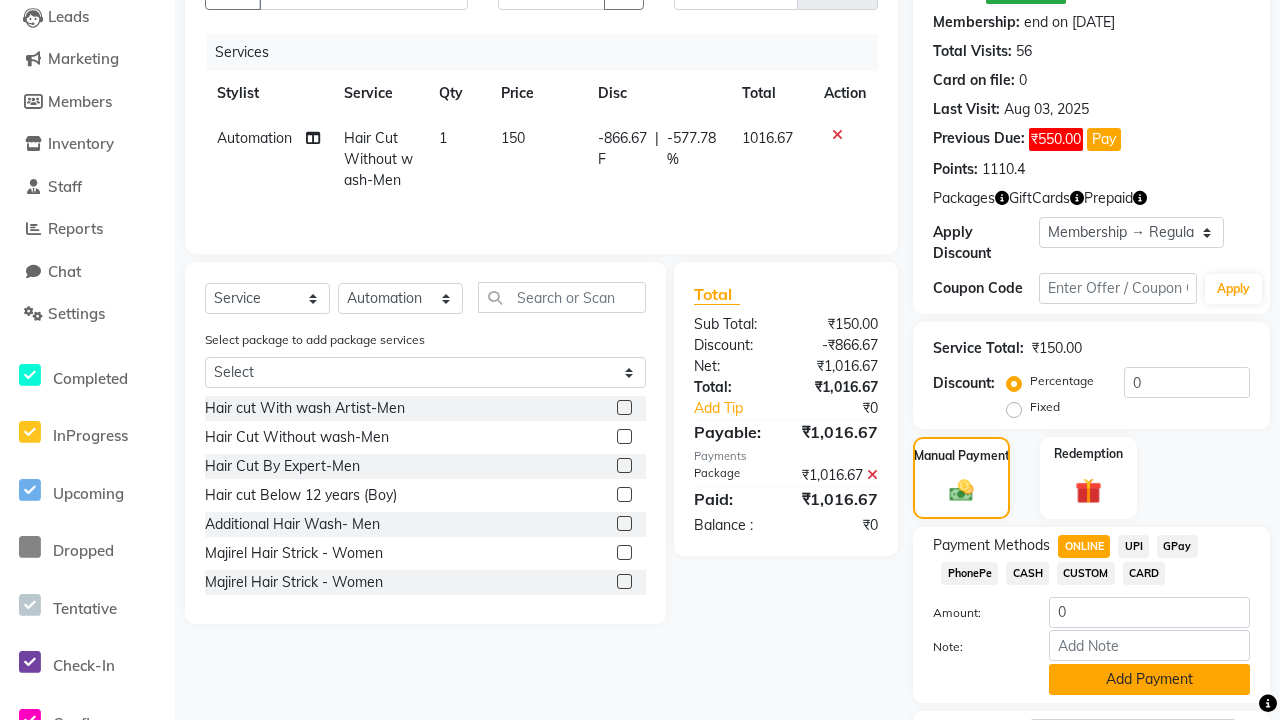 click on "Add Payment" 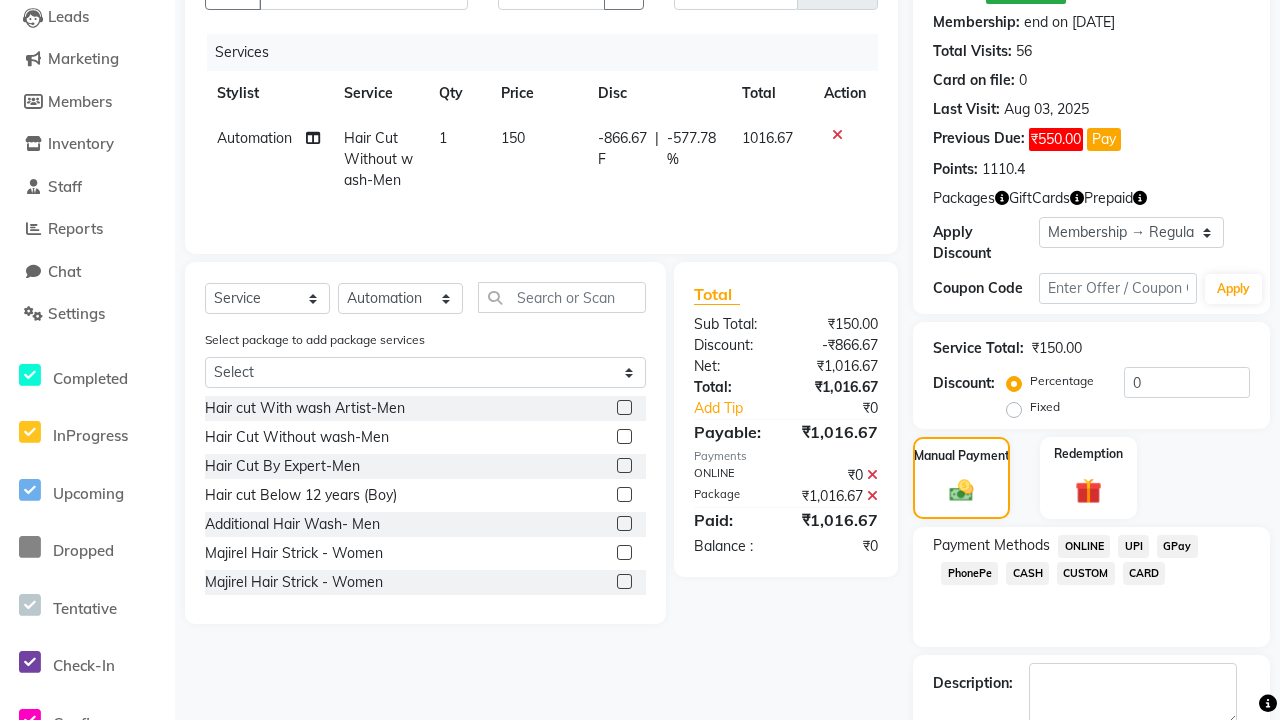 click 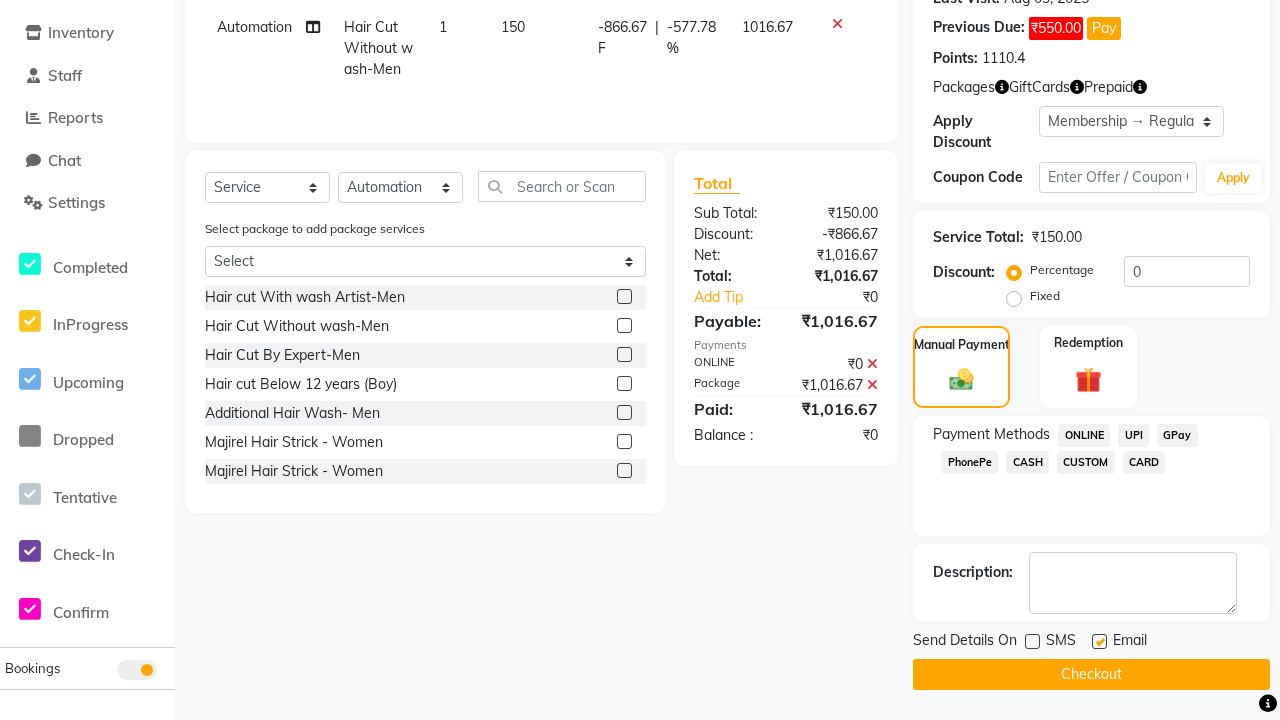 click 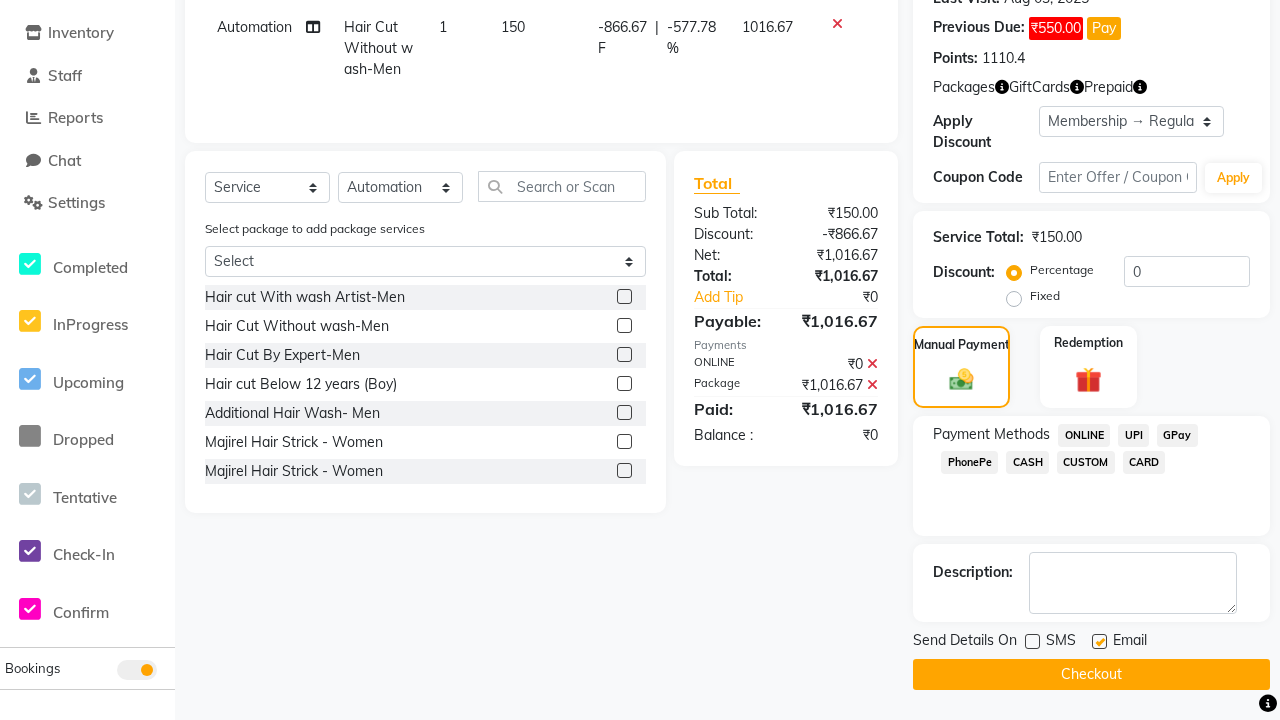 click at bounding box center (1098, 642) 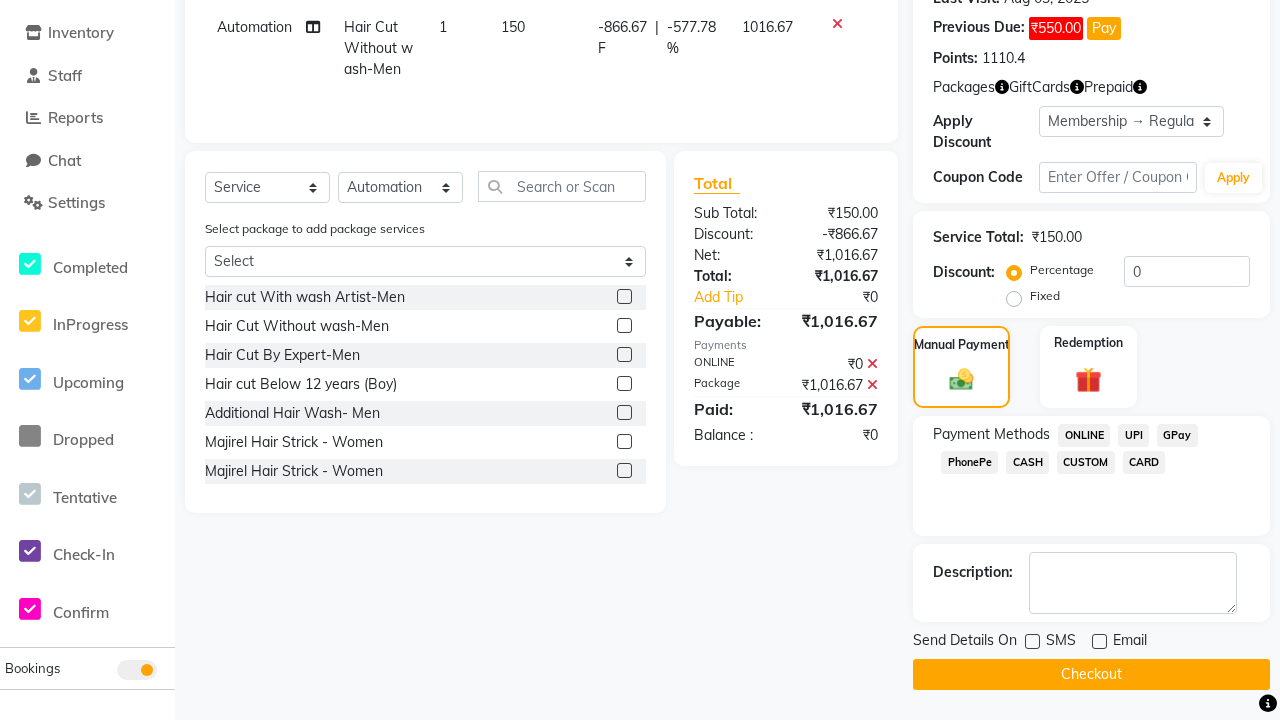 click on "Checkout" 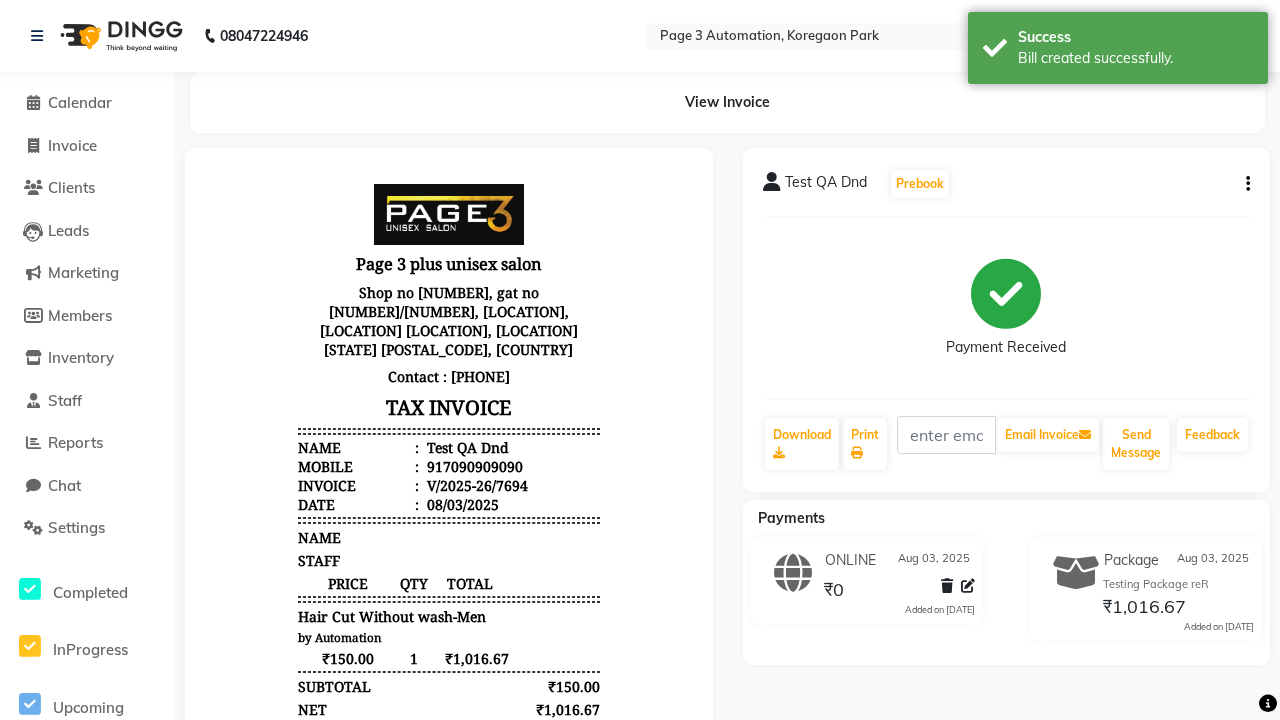 scroll, scrollTop: 0, scrollLeft: 0, axis: both 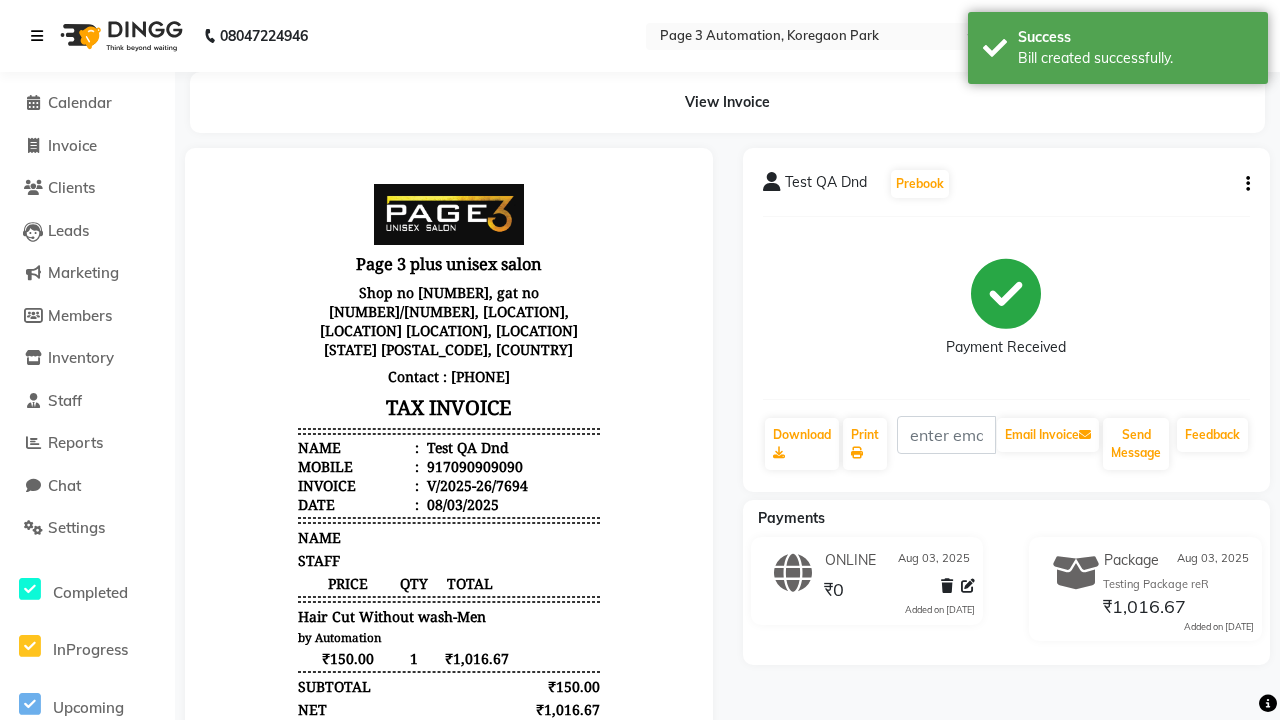 click on "Bill created successfully." at bounding box center [1135, 58] 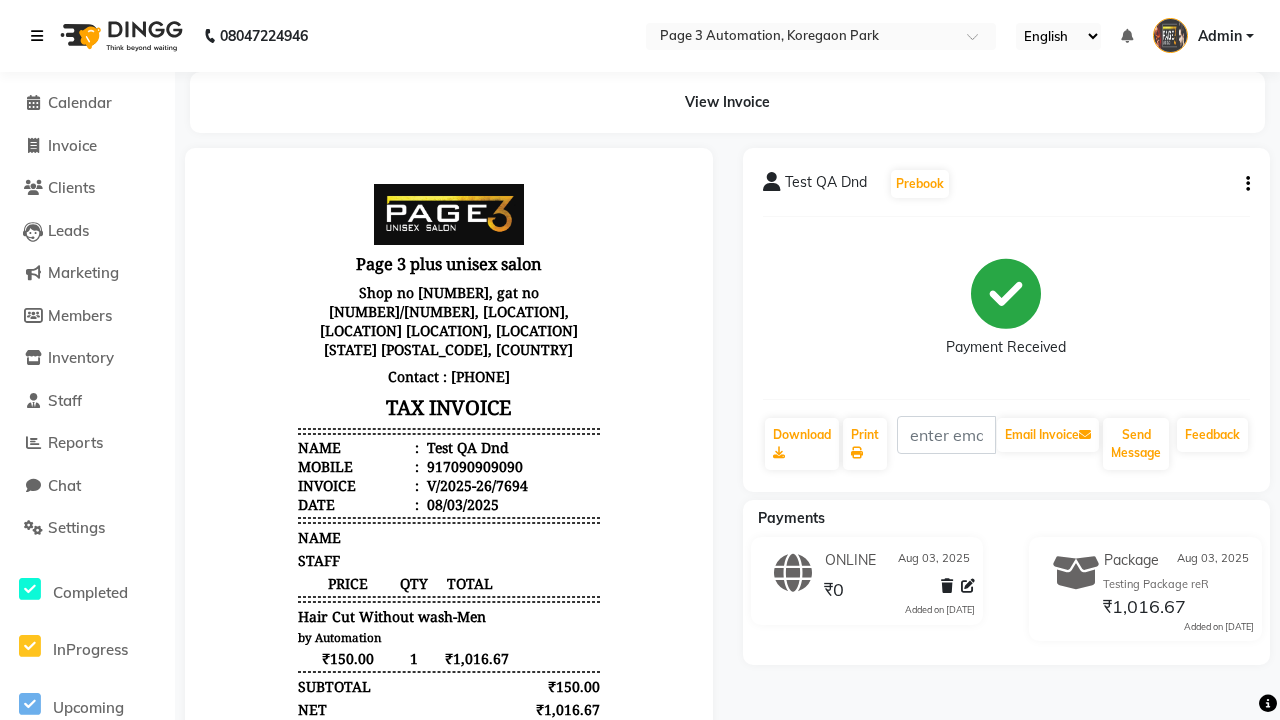 click at bounding box center (37, 36) 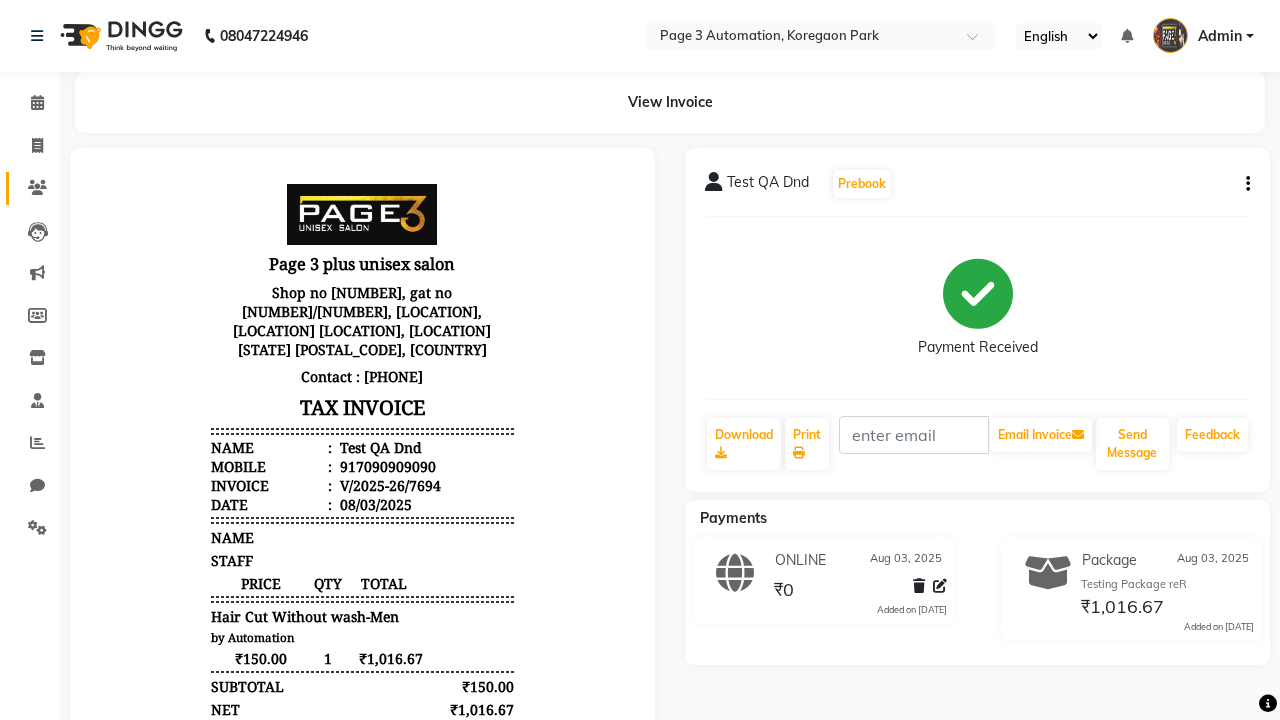 click 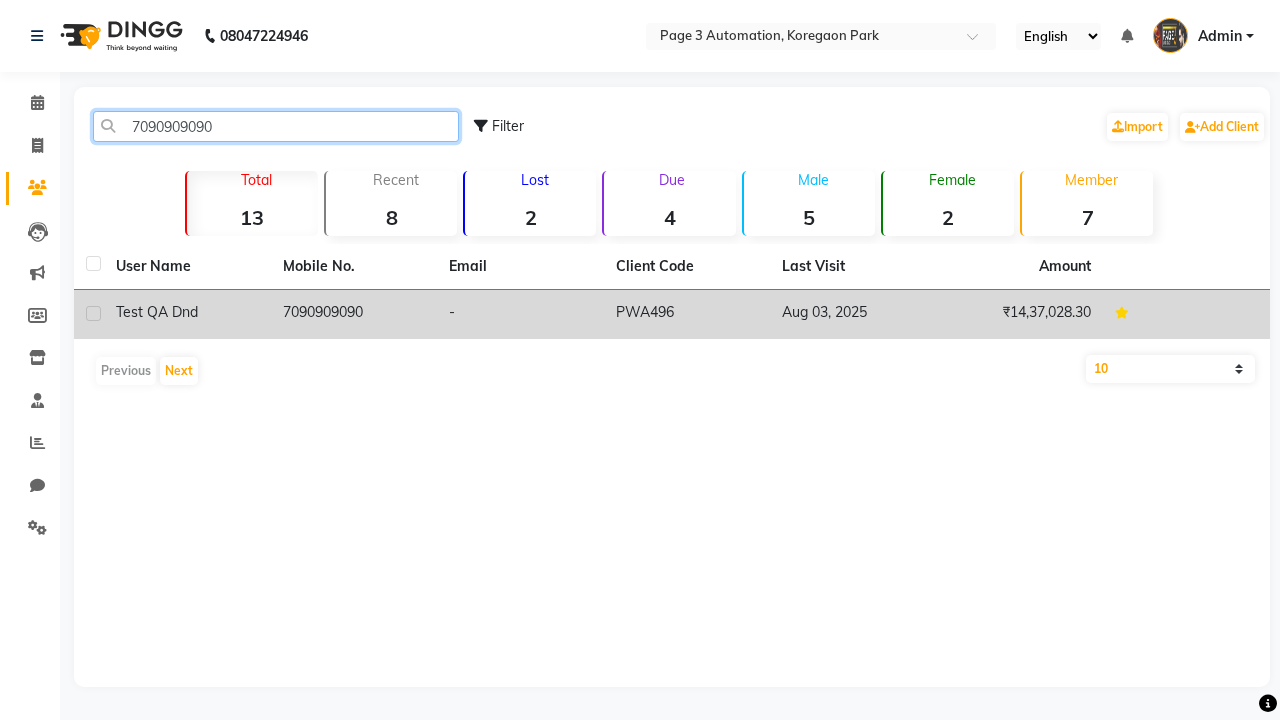 type on "7090909090" 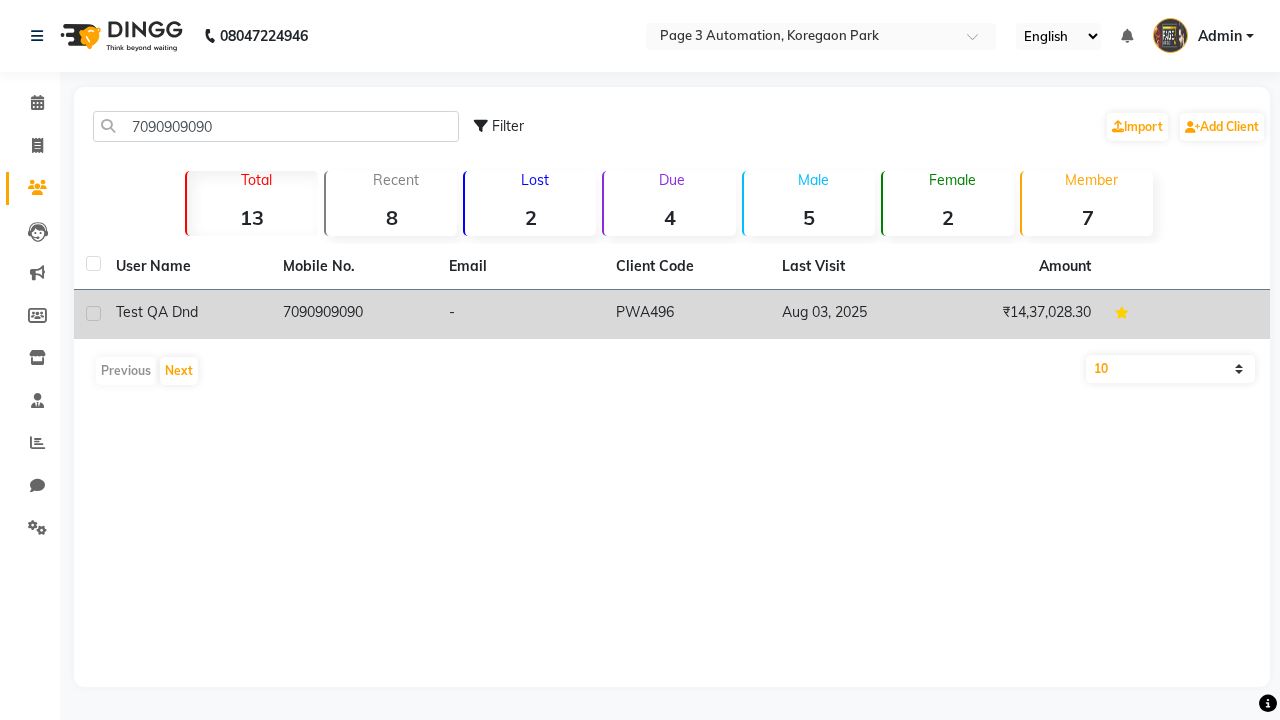 click on "7090909090" 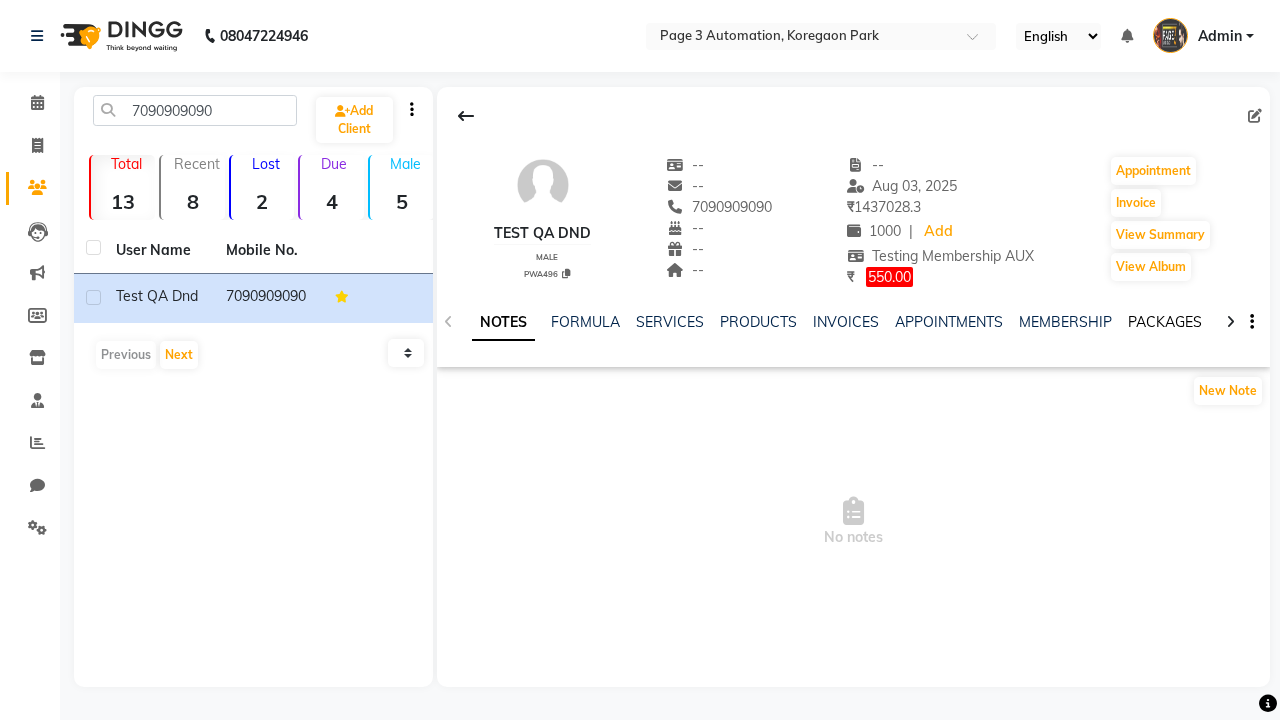 click on "PACKAGES" 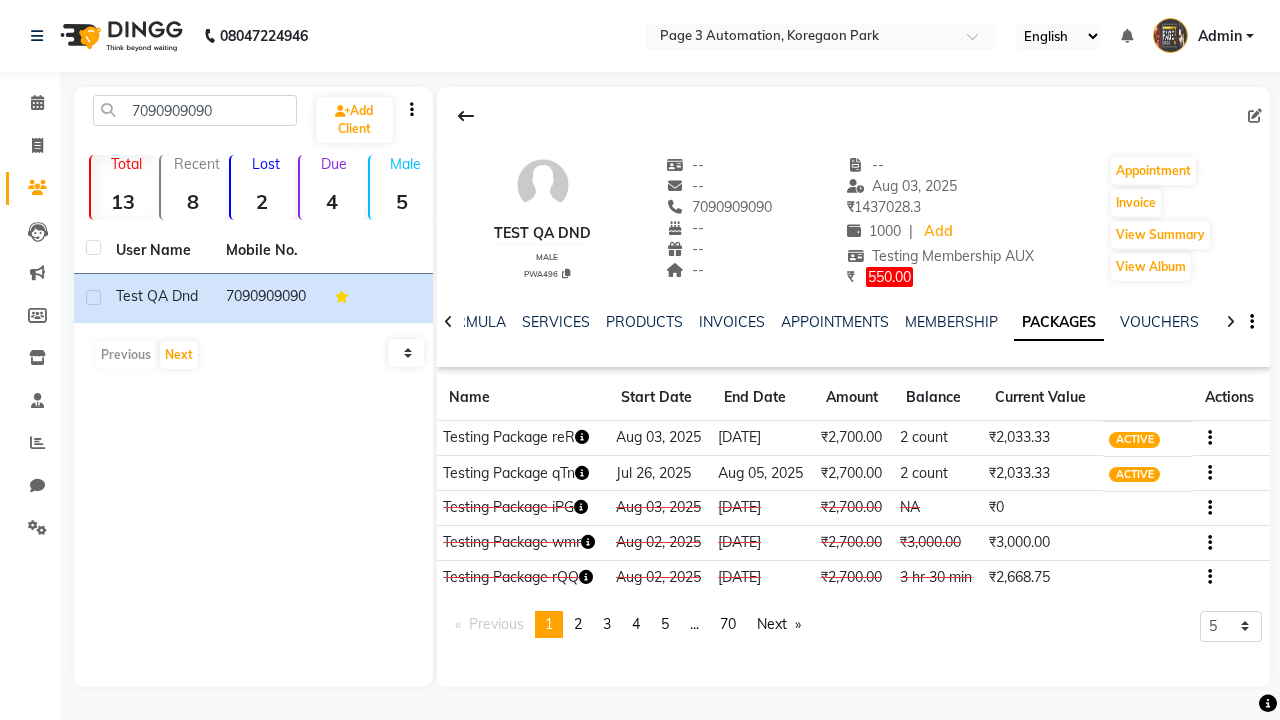 click 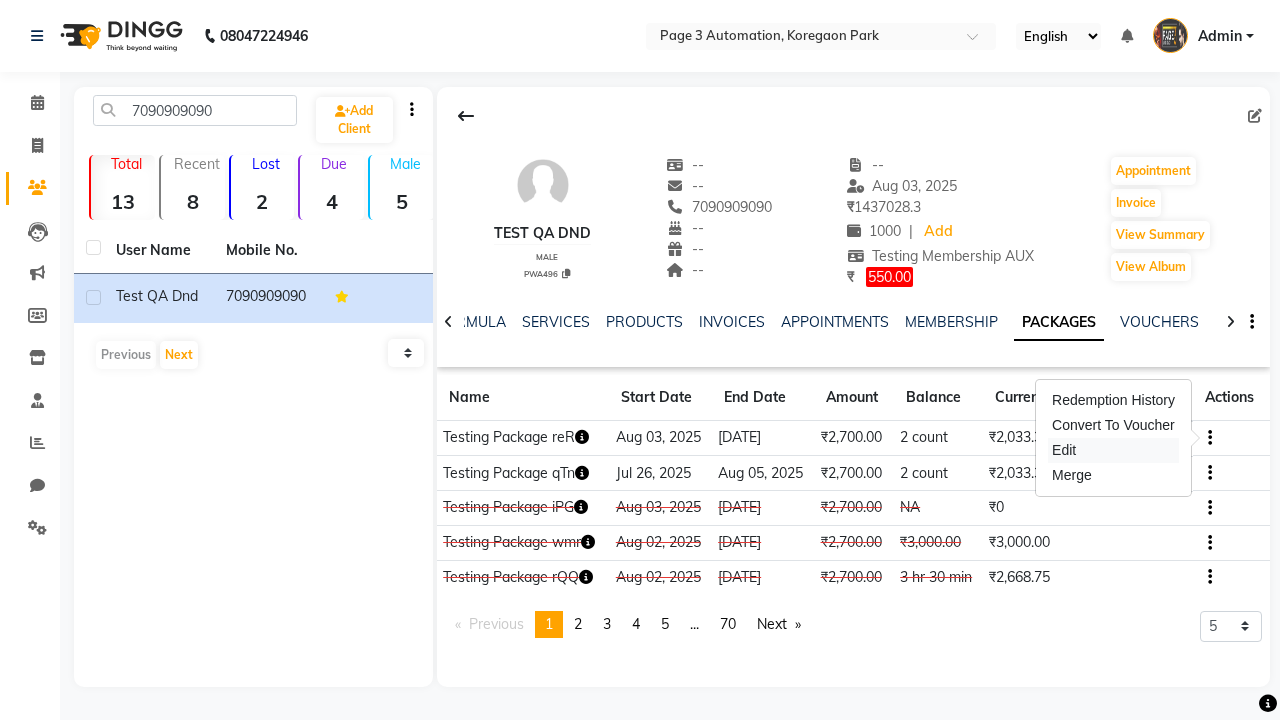 click on "Edit" at bounding box center [1113, 450] 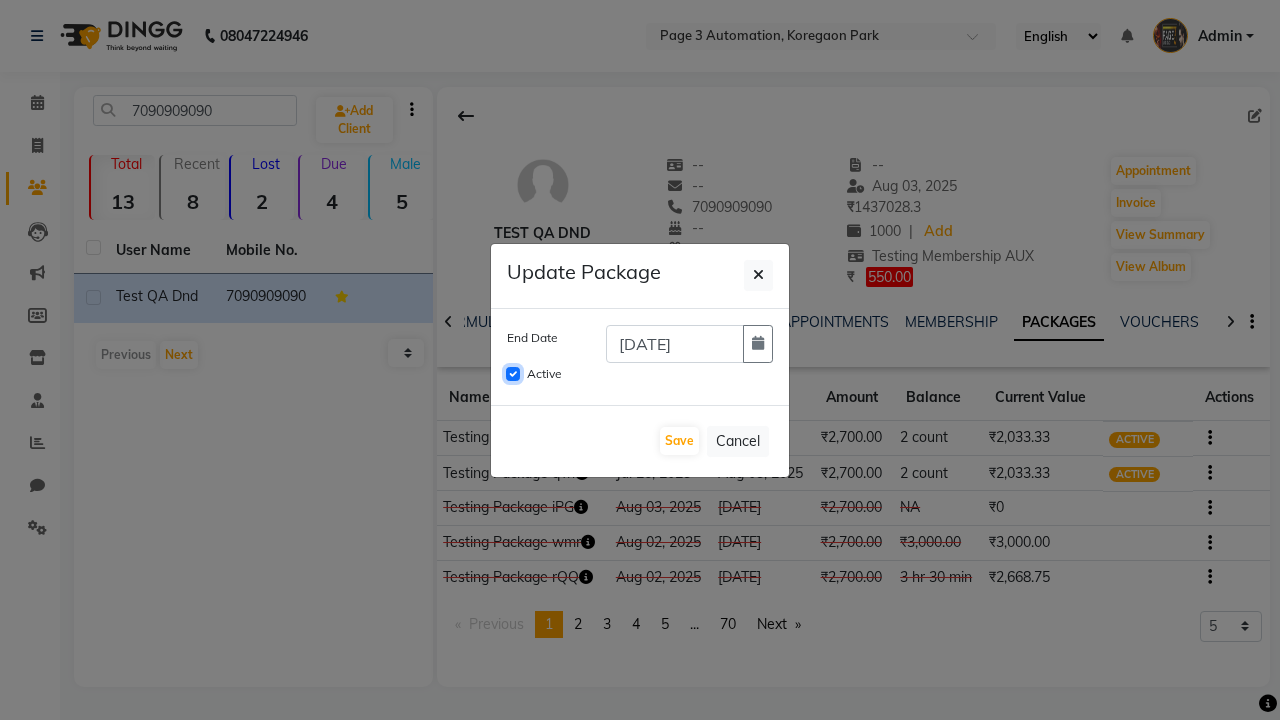 click on "Active" at bounding box center [513, 374] 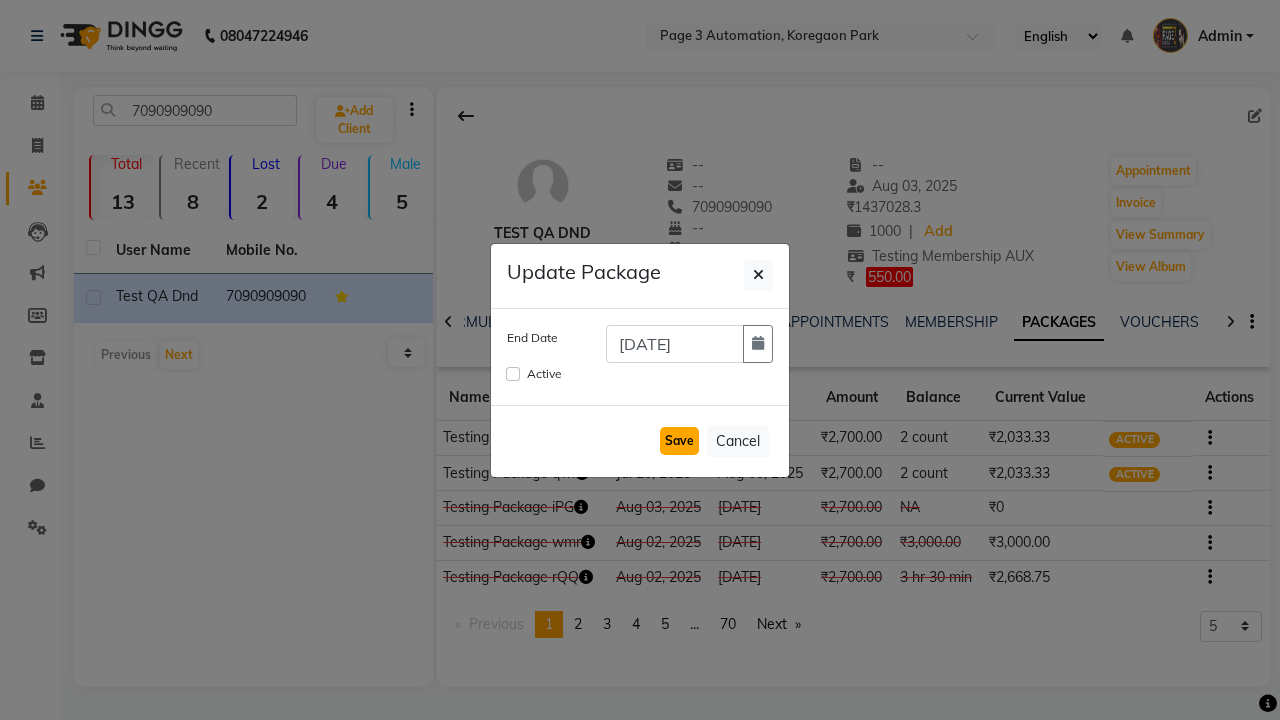 click on "Save" 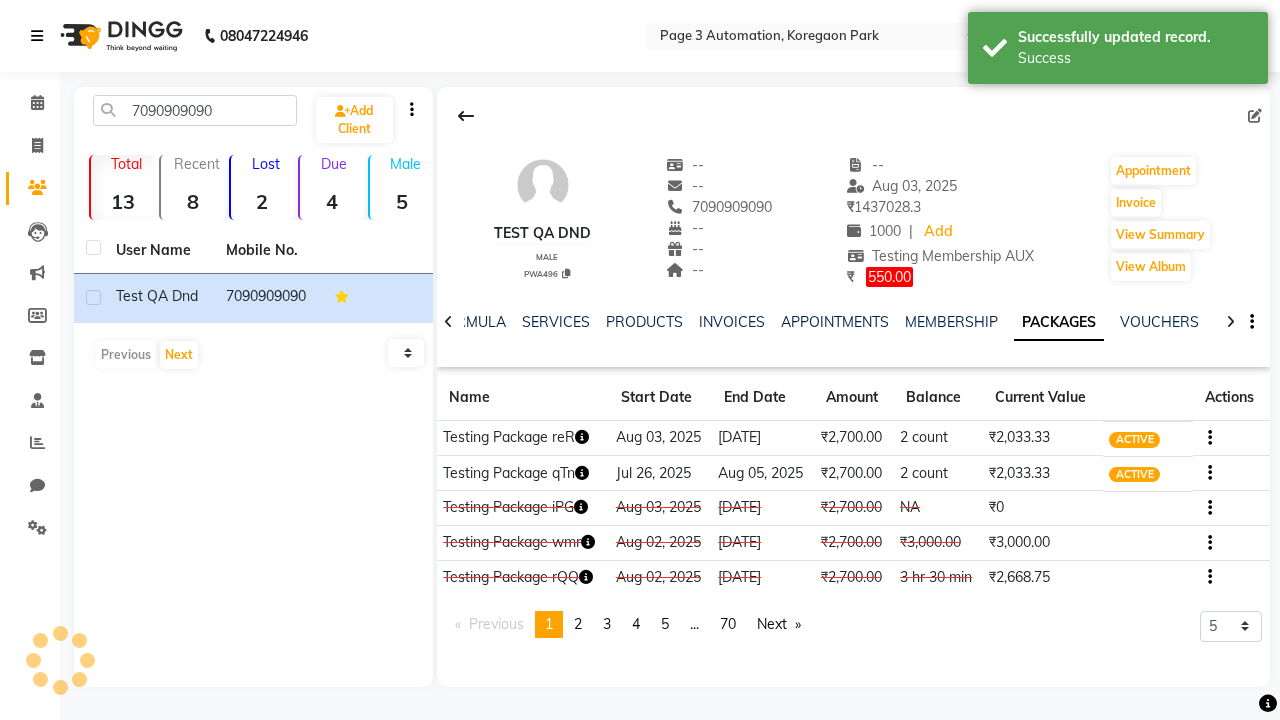 click on "Success" at bounding box center [1135, 58] 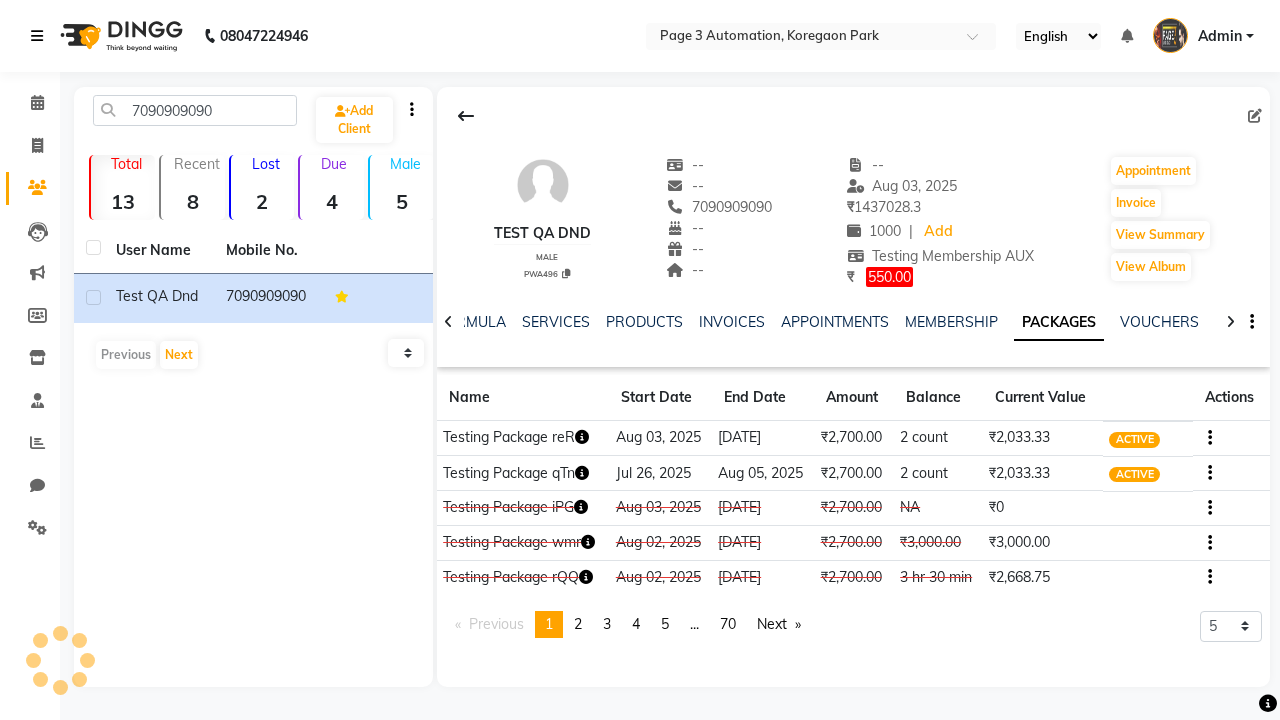 click at bounding box center (37, 36) 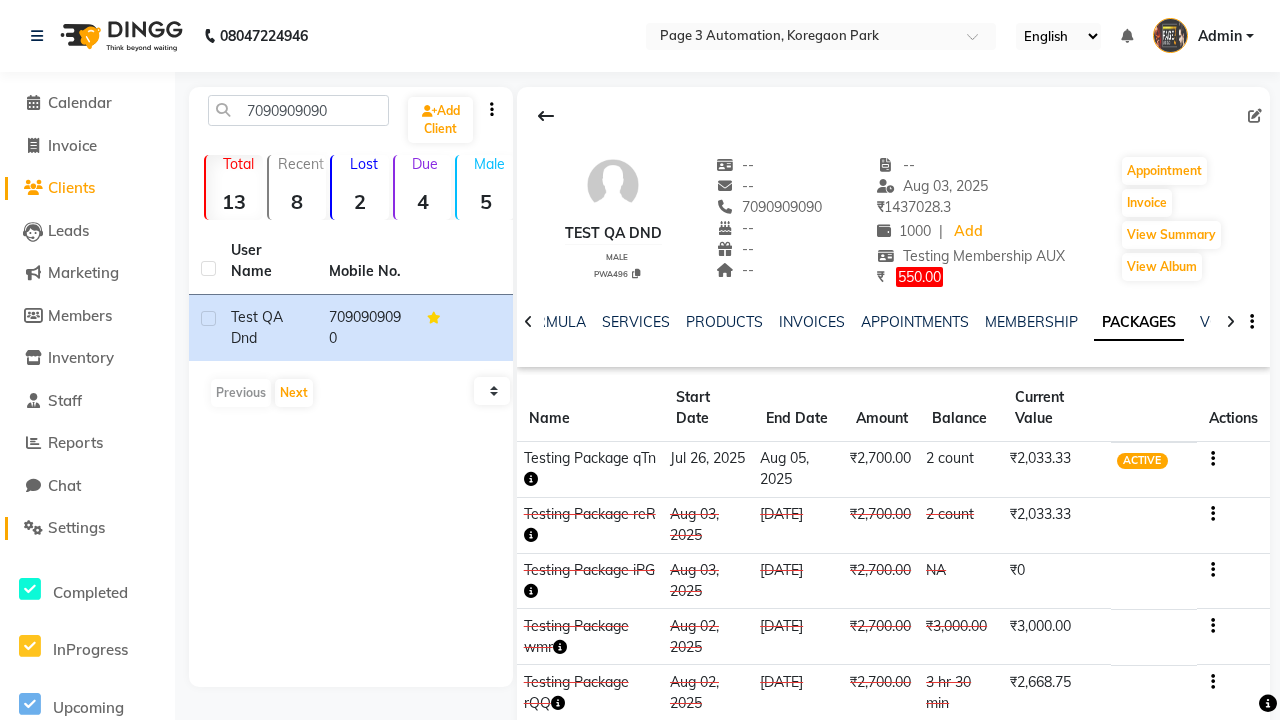 click on "Settings" 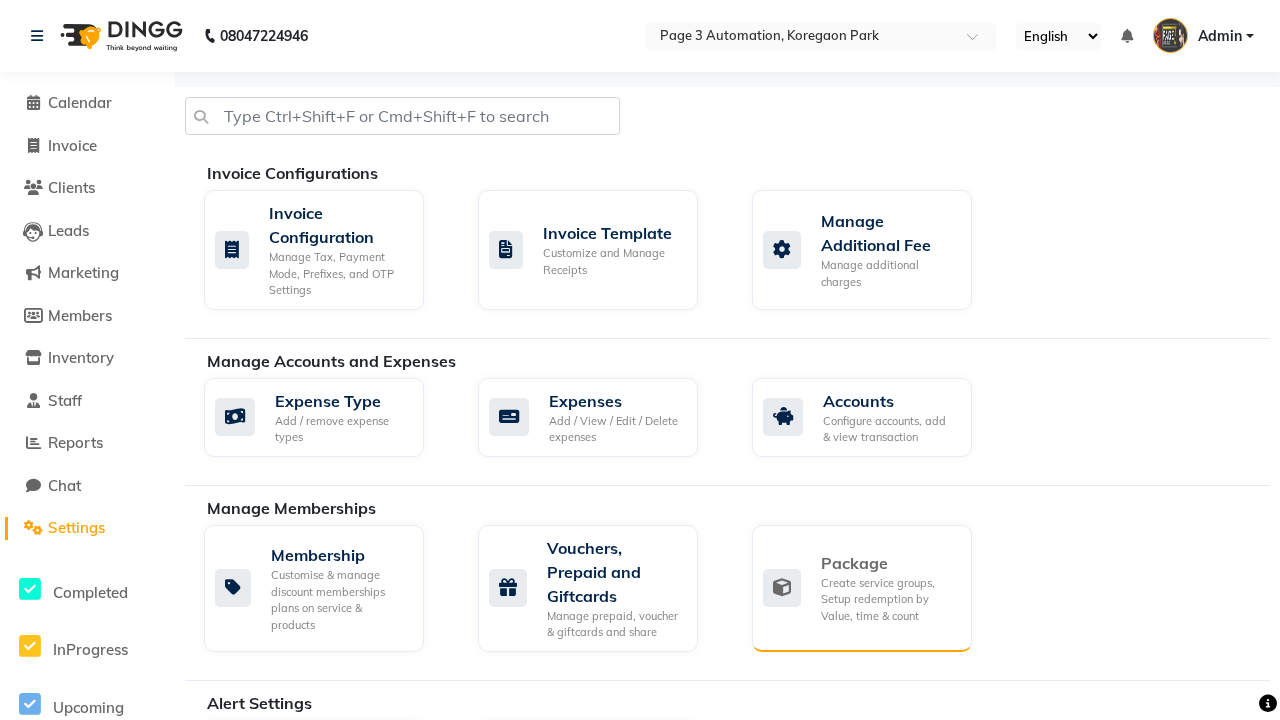 click on "Package" 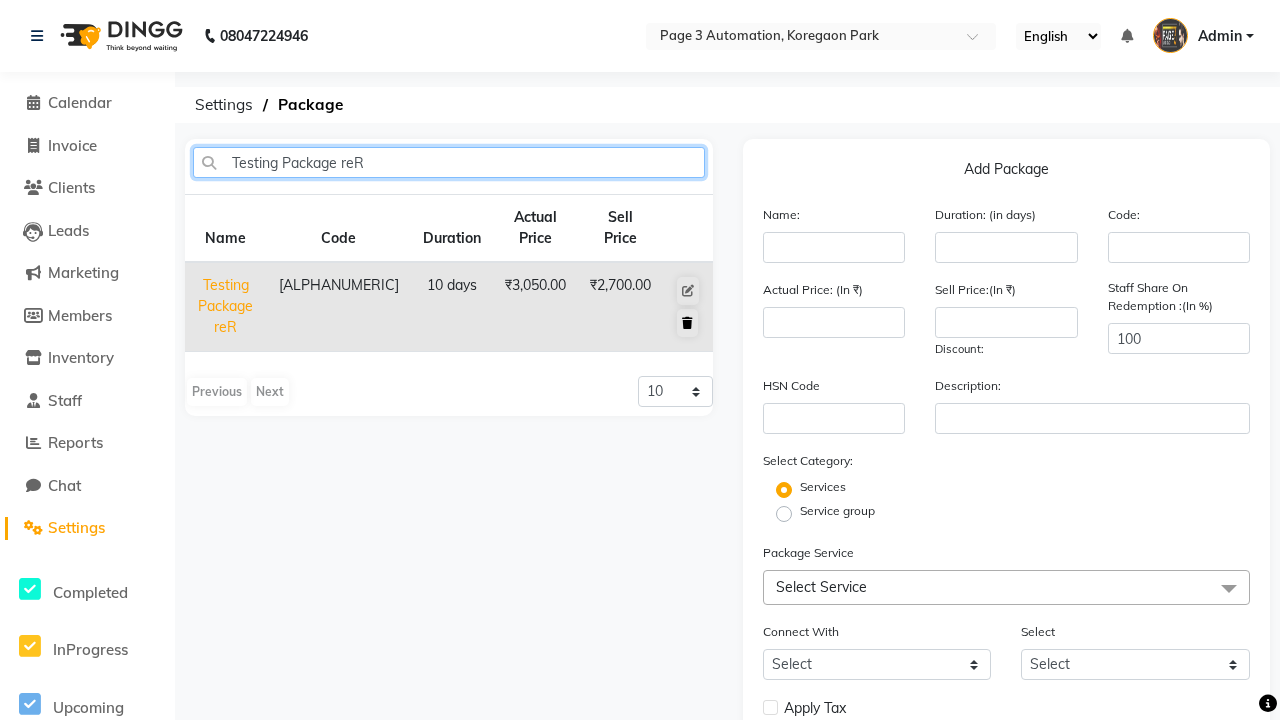 type on "Testing Package reR" 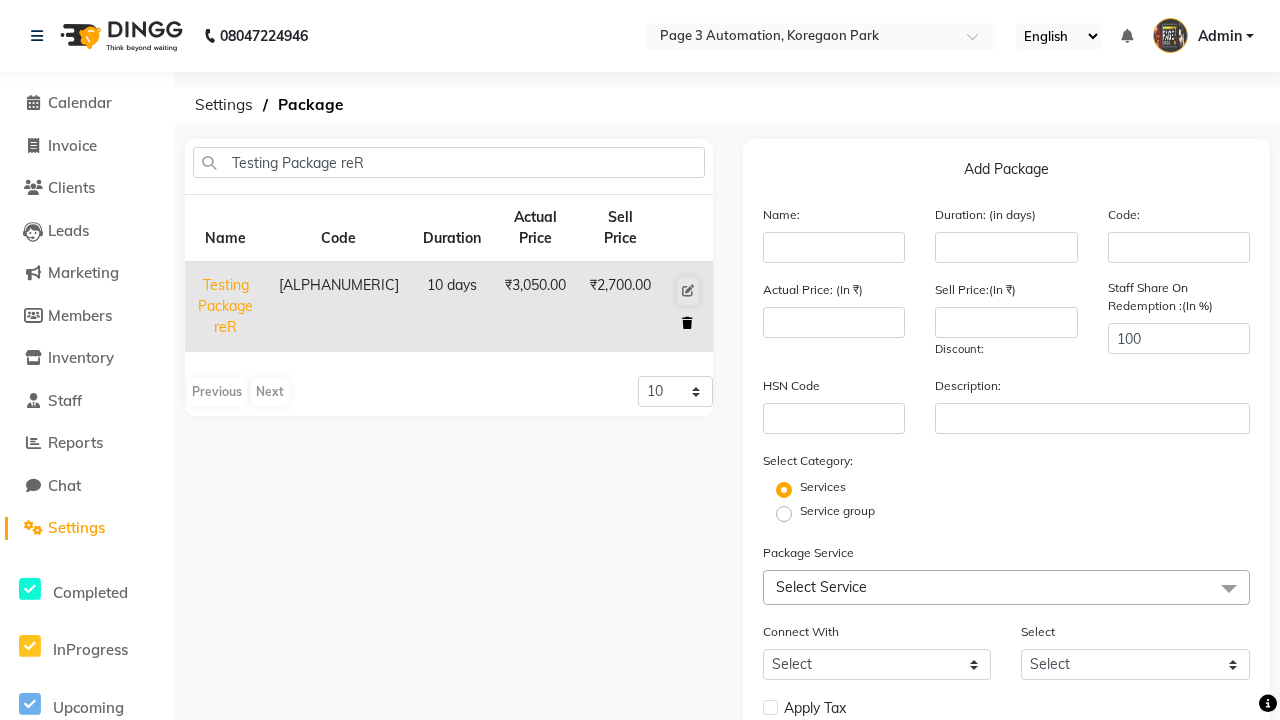 click 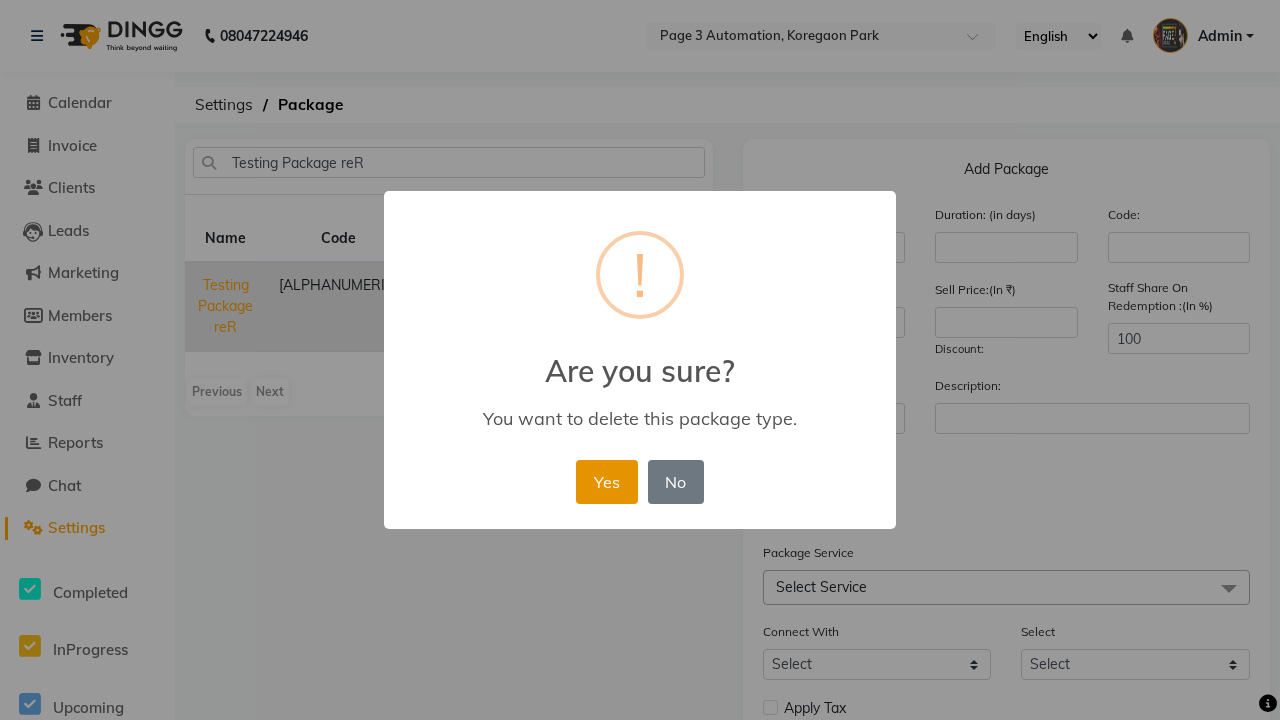 click on "Yes" at bounding box center (606, 482) 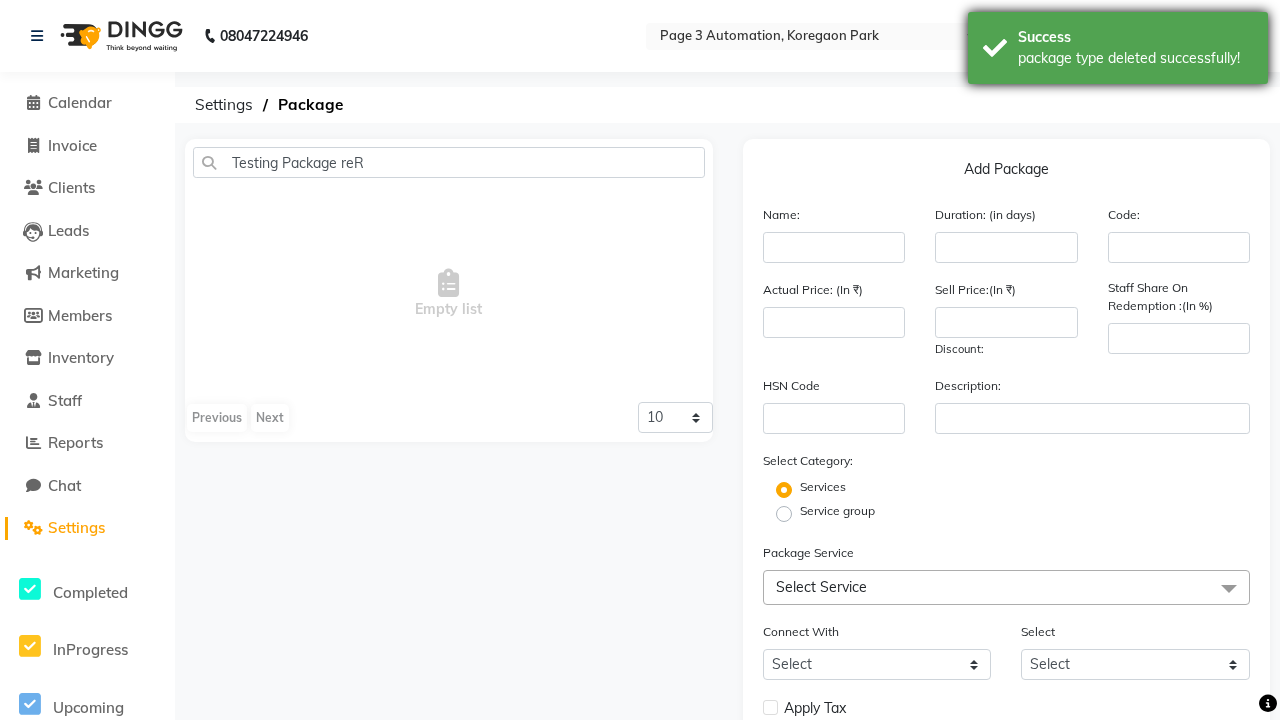 click on "package type deleted successfully!" at bounding box center [1135, 58] 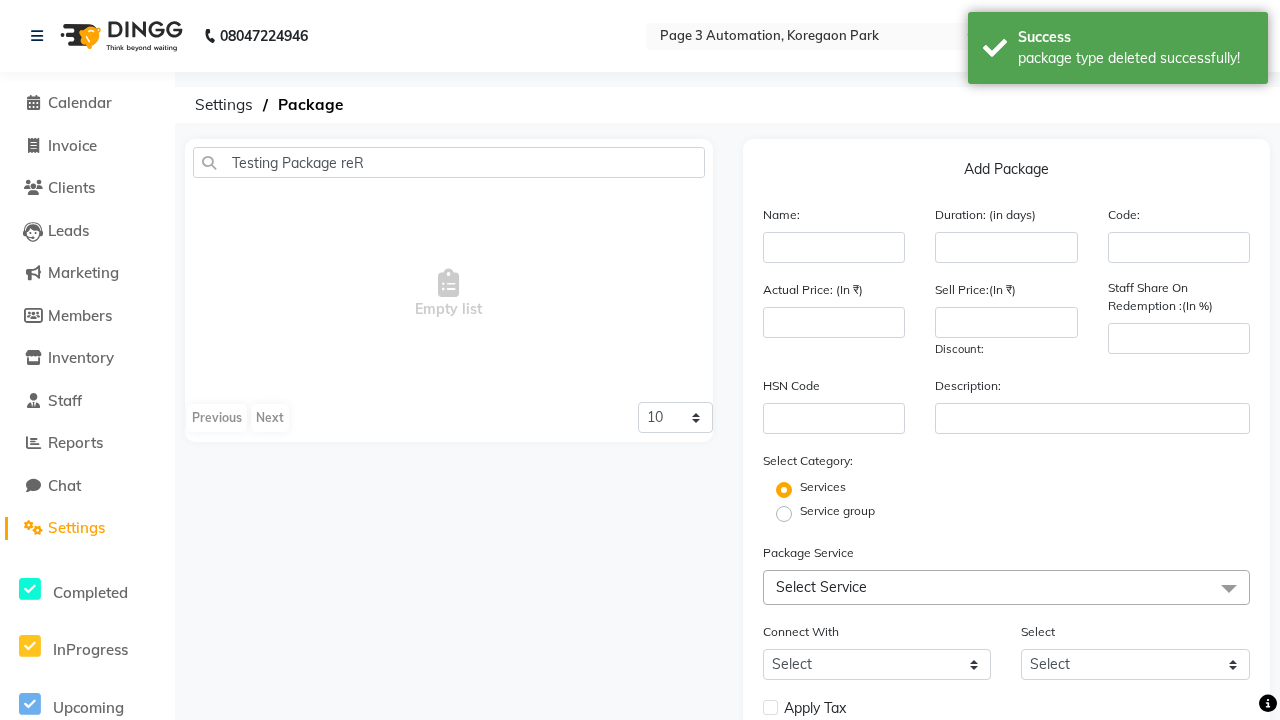 click on "Admin" at bounding box center (1220, 36) 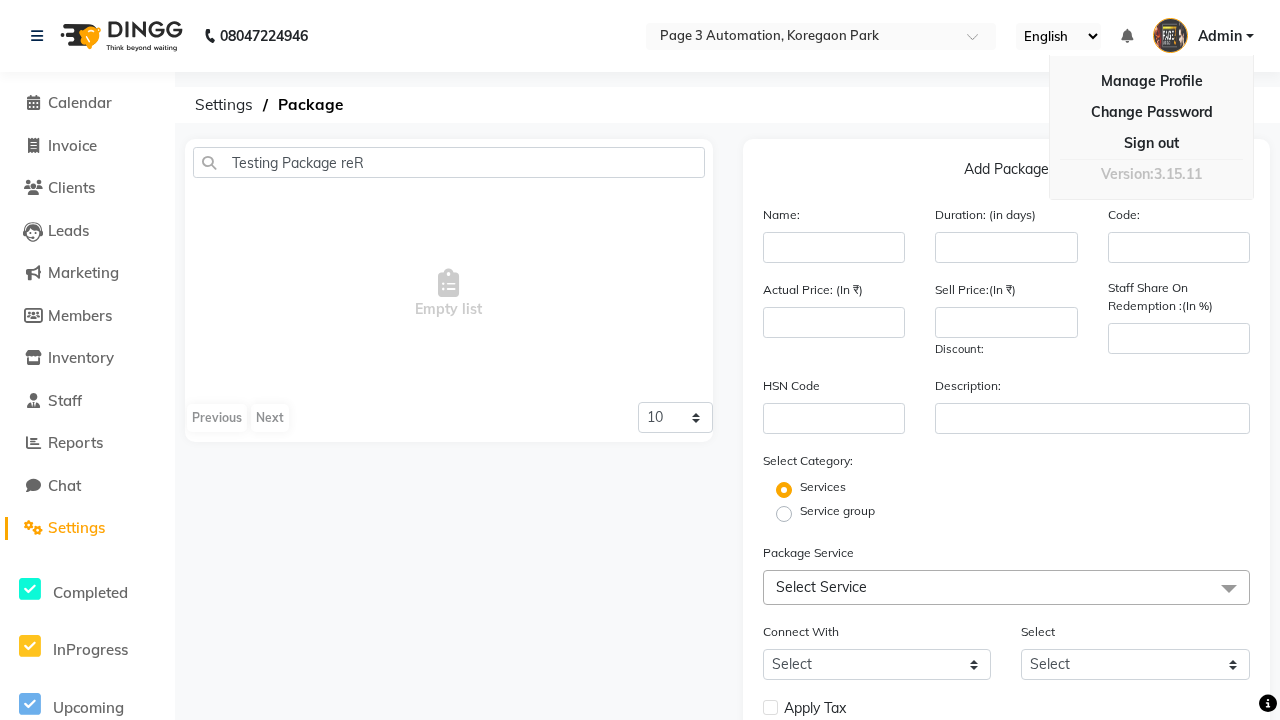 scroll, scrollTop: 0, scrollLeft: 5, axis: horizontal 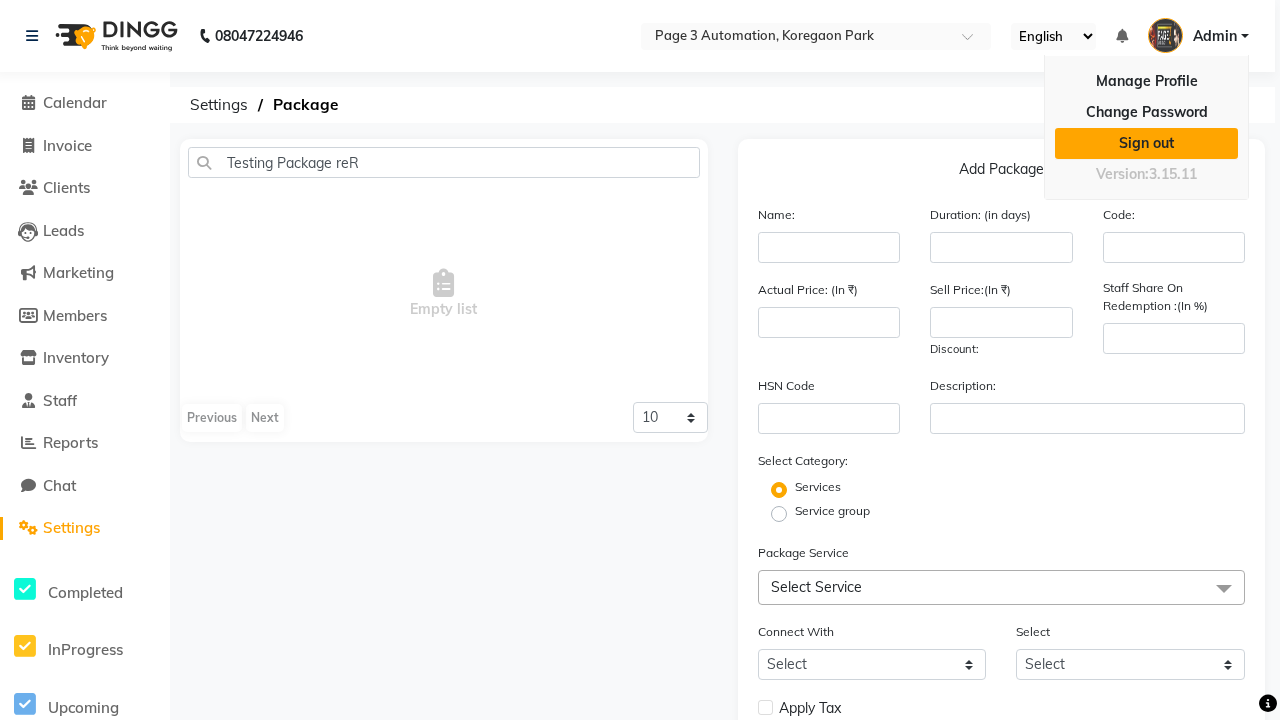 click on "Sign out" at bounding box center (1146, 143) 